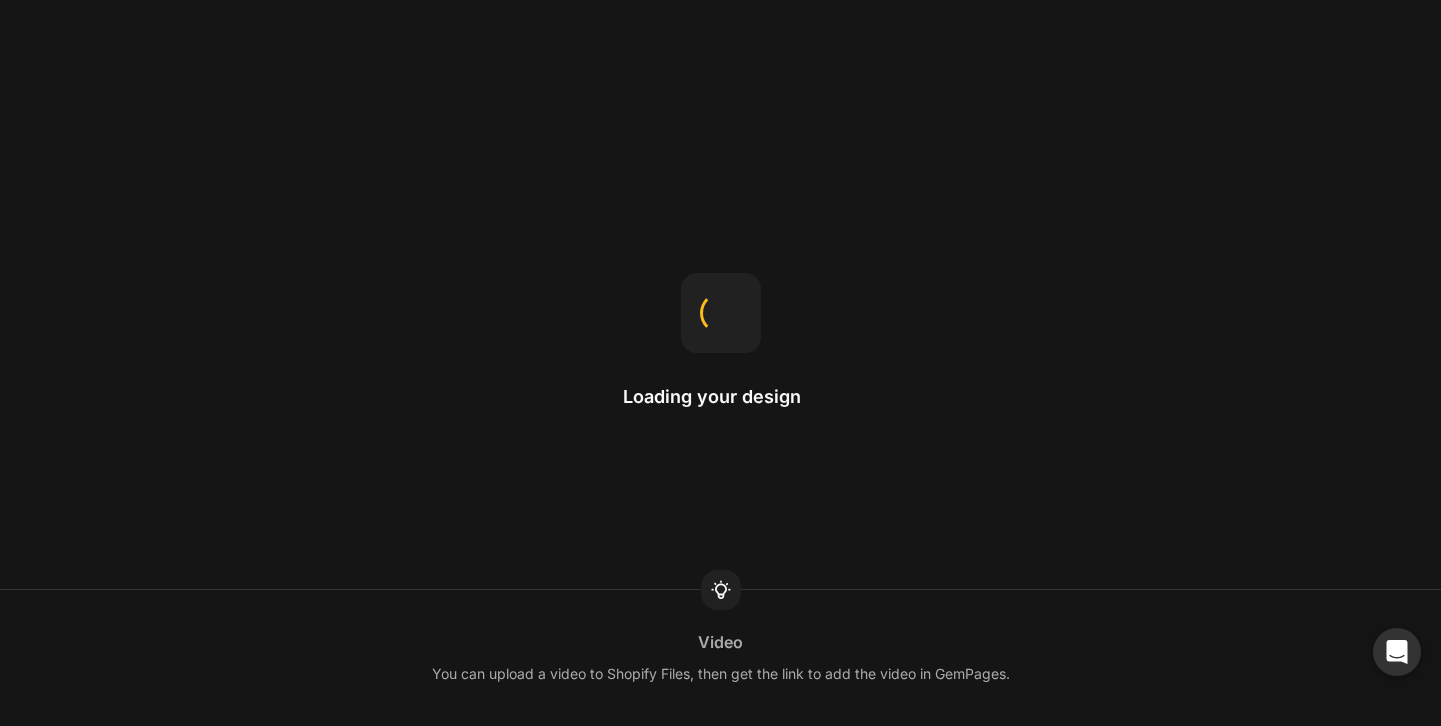 scroll, scrollTop: 0, scrollLeft: 0, axis: both 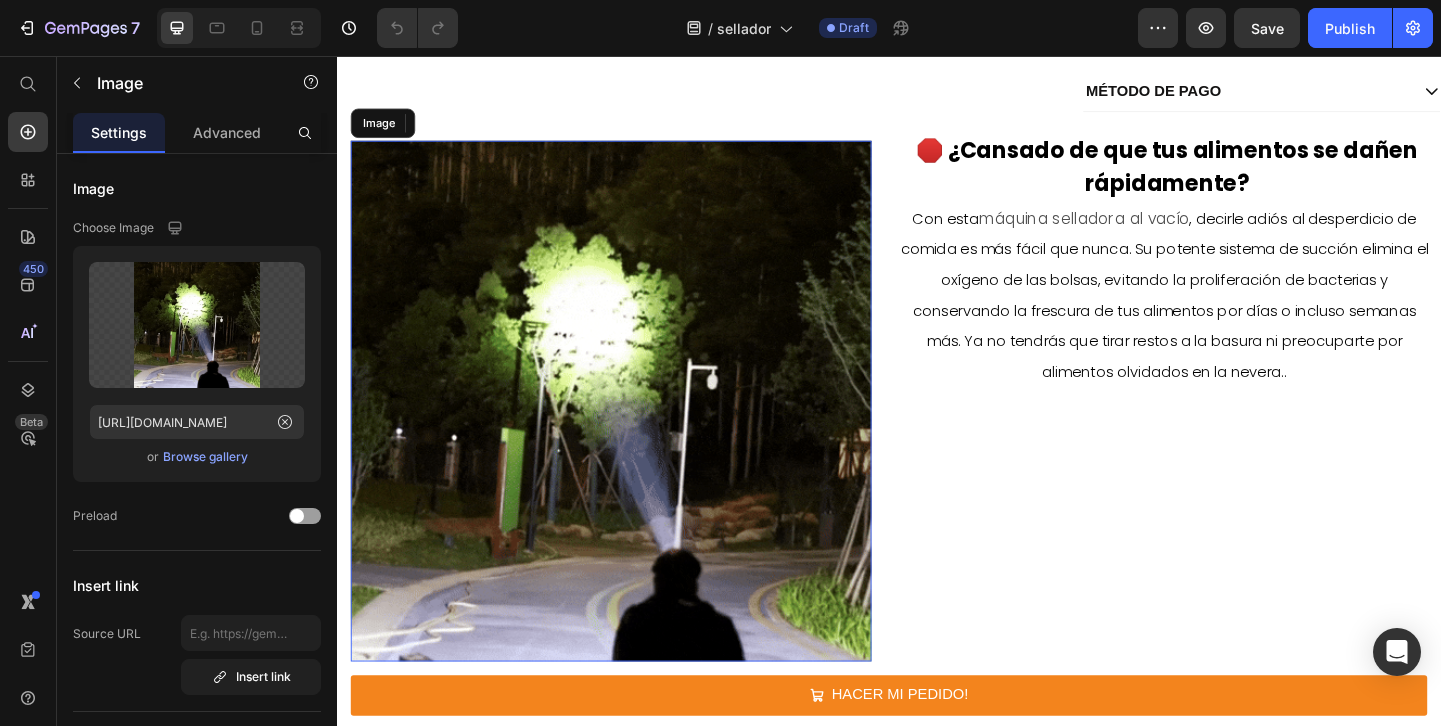 click at bounding box center (635, 431) 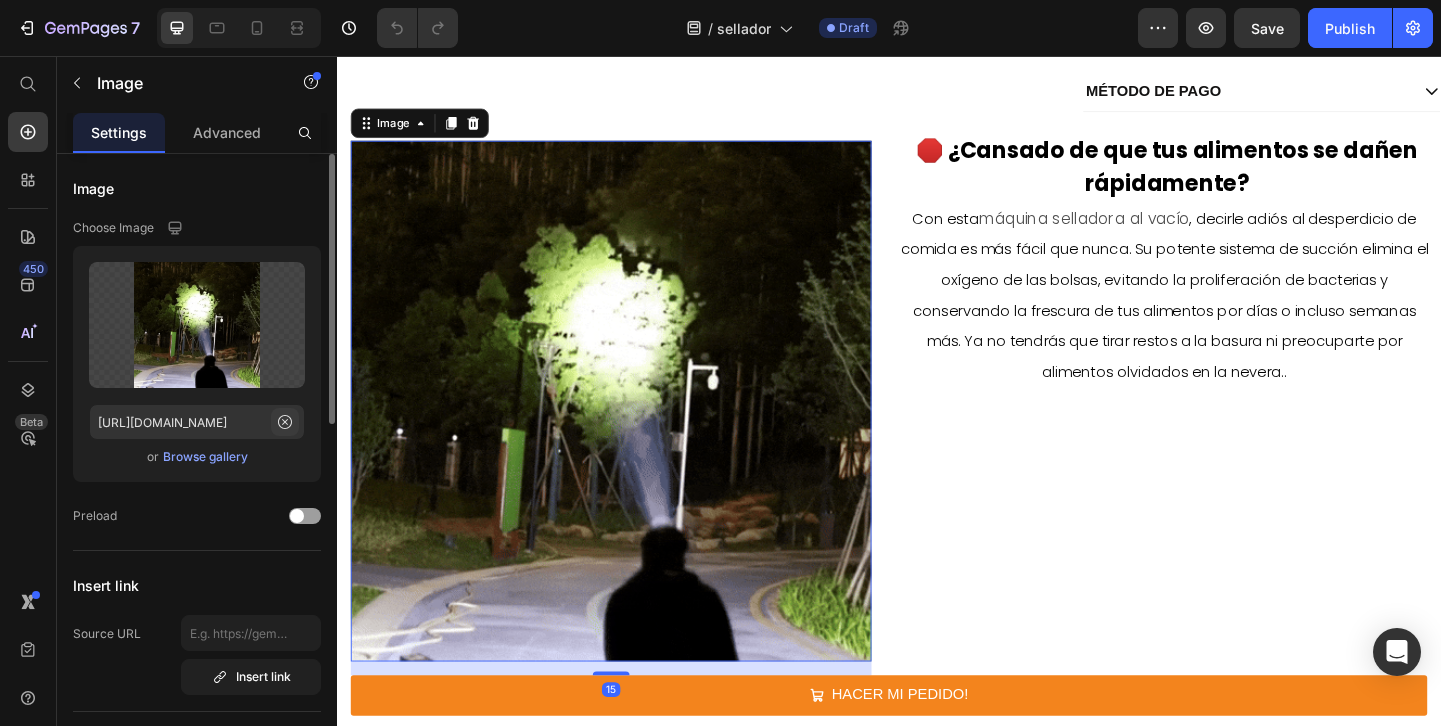 click 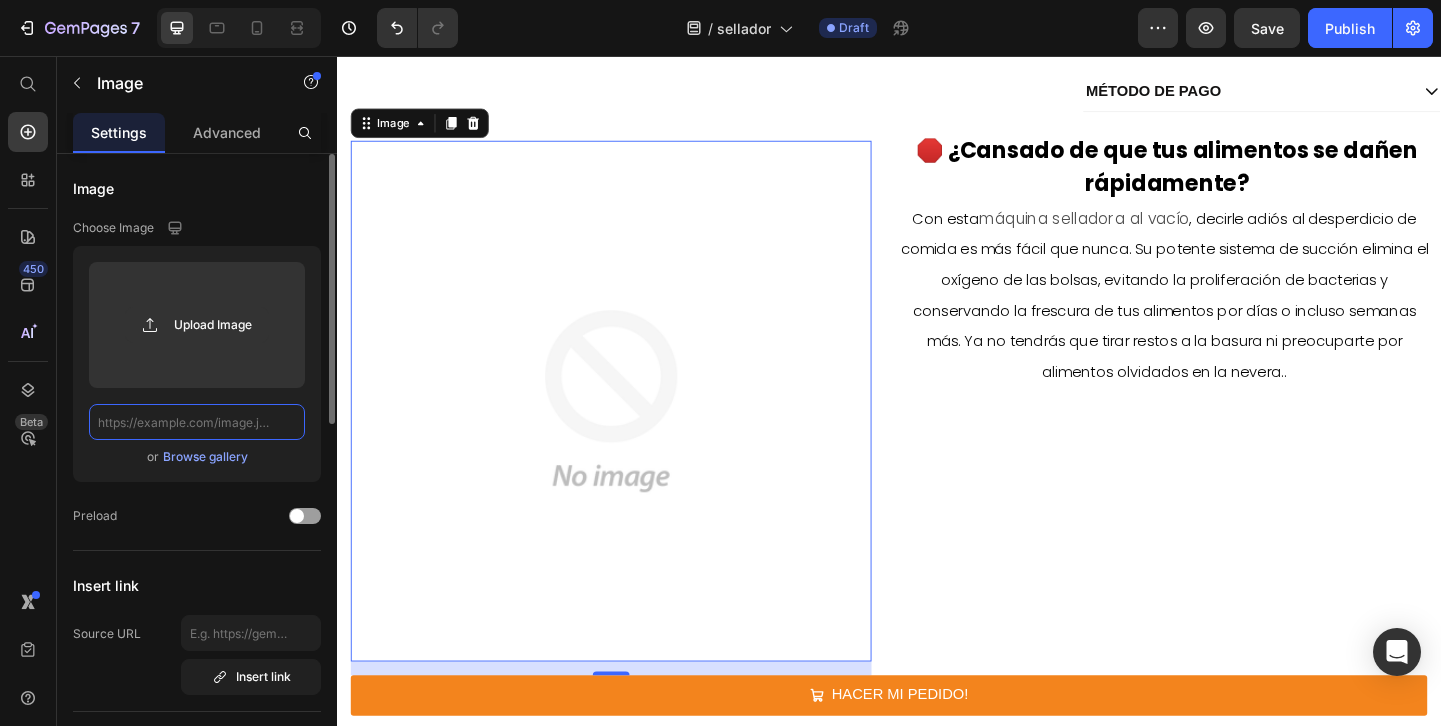 paste on "[URL][DOMAIN_NAME]" 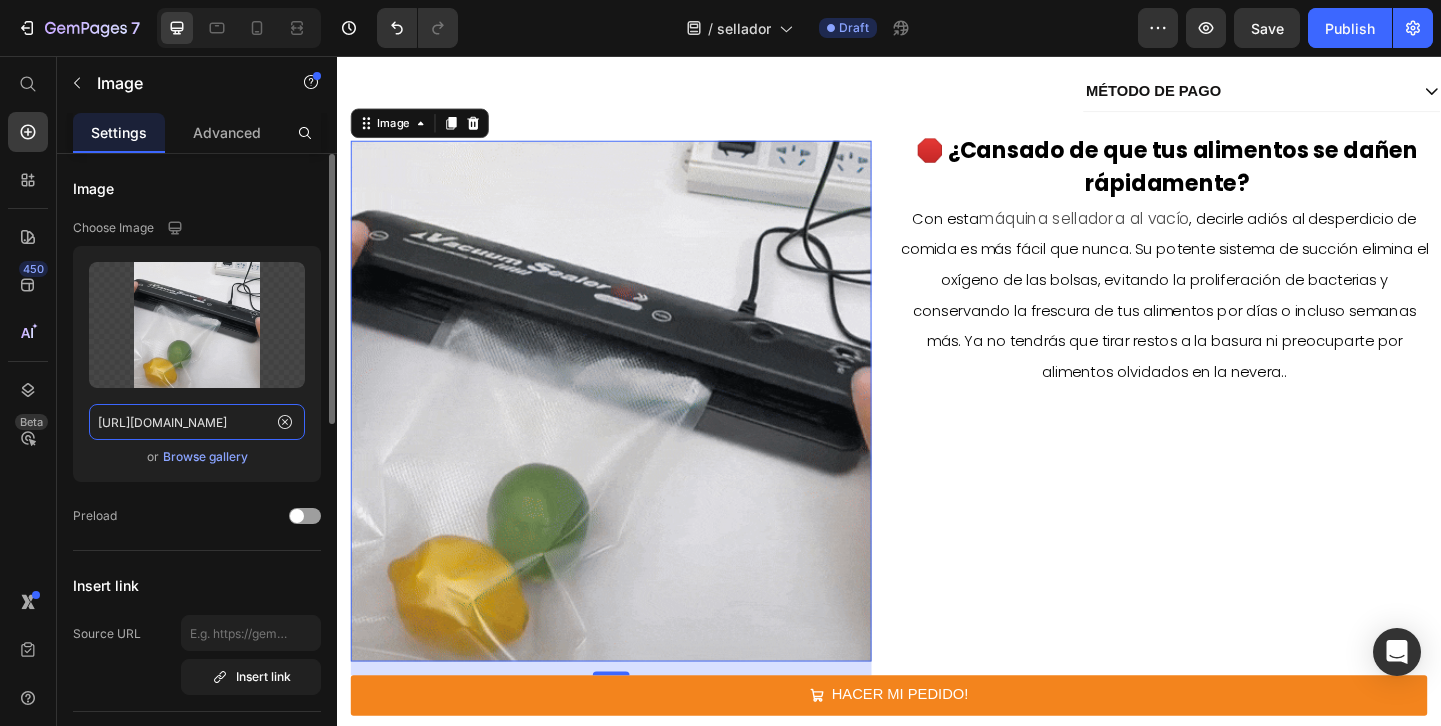type on "[URL][DOMAIN_NAME]" 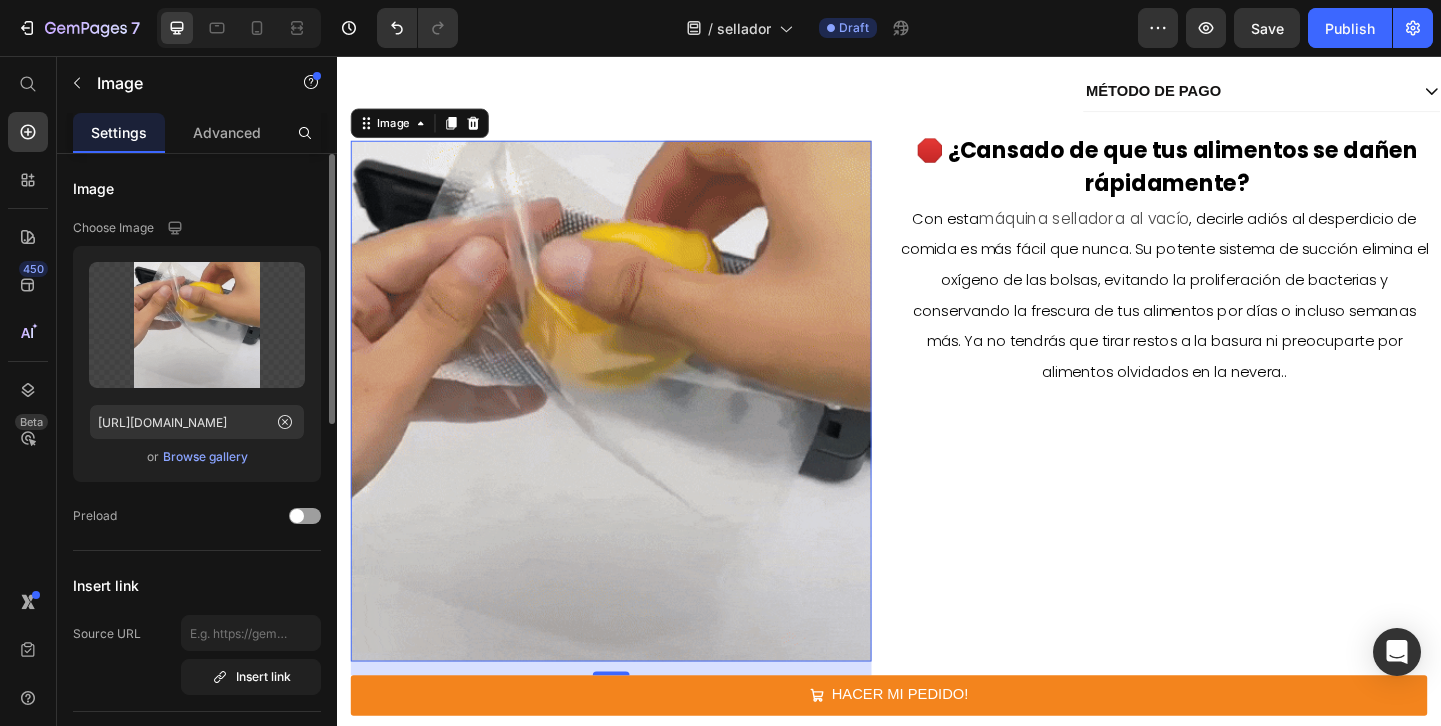 click on "Upload Image [URL][DOMAIN_NAME]  or   Browse gallery" 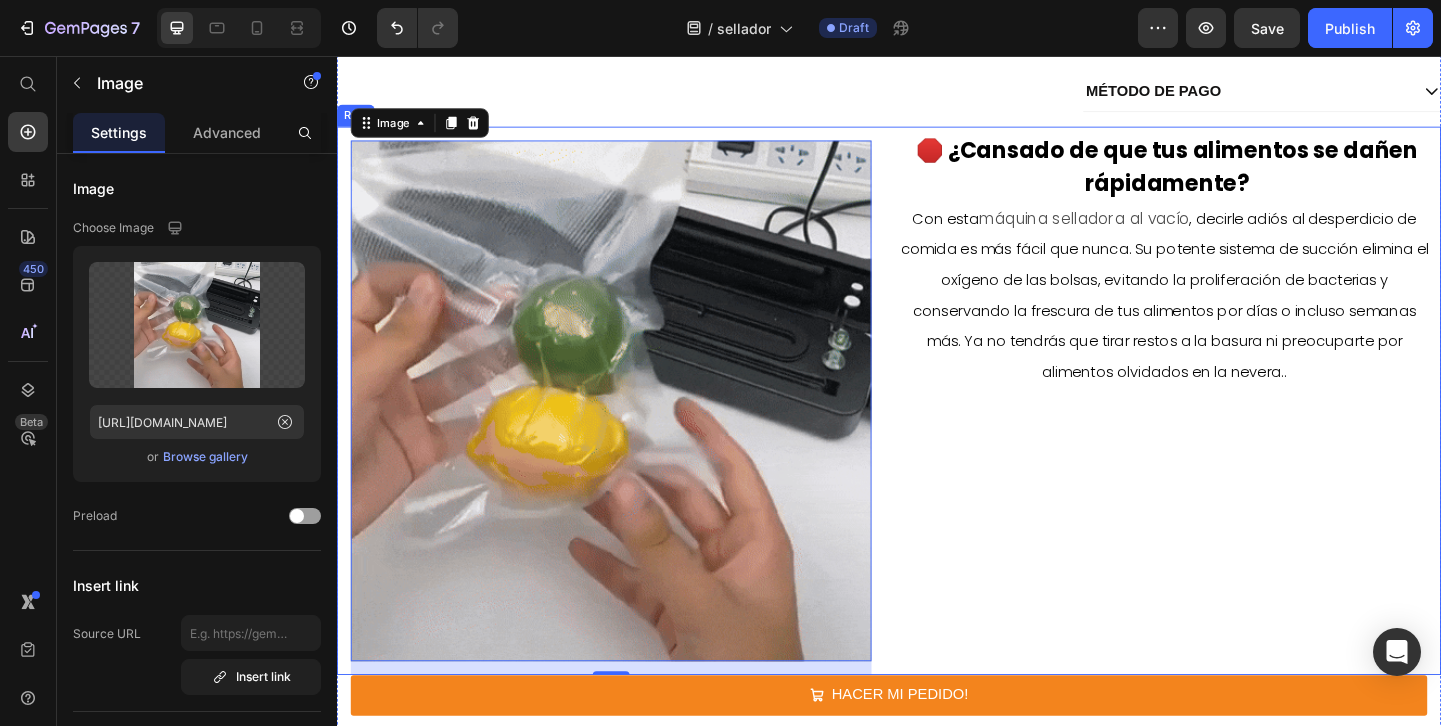 click on "🛑 ¿Cansado de que tus alimentos se dañen rápidamente? Heading 🛑 ¿Cansado de que tus alimentos se dañen rápidamente? Heading Con esta  máquina selladora al vacío , decirle adiós al desperdicio de comida es más fácil que nunca. Su potente sistema de succión elimina el oxígeno de las bolsas, evitando la proliferación de bacterias y conservando la frescura de tus alimentos por días o incluso semanas más. Ya no tendrás que tirar restos a la basura ni preocuparte por alimentos olvidados en la nevera.. Text Block Con esta  máquina selladora al vacío , decirle adiós al desperdicio de comida es más fácil que nunca. Su potente sistema de succión elimina el oxígeno de las bolsas, evitando la proliferación de bacterias y conservando la frescura de tus alimentos por días o incluso semanas más. Ya no tendrás que tirar restos a la basura ni preocuparte por alimentos olvidados en la nevera. Text Block" at bounding box center [1239, 431] 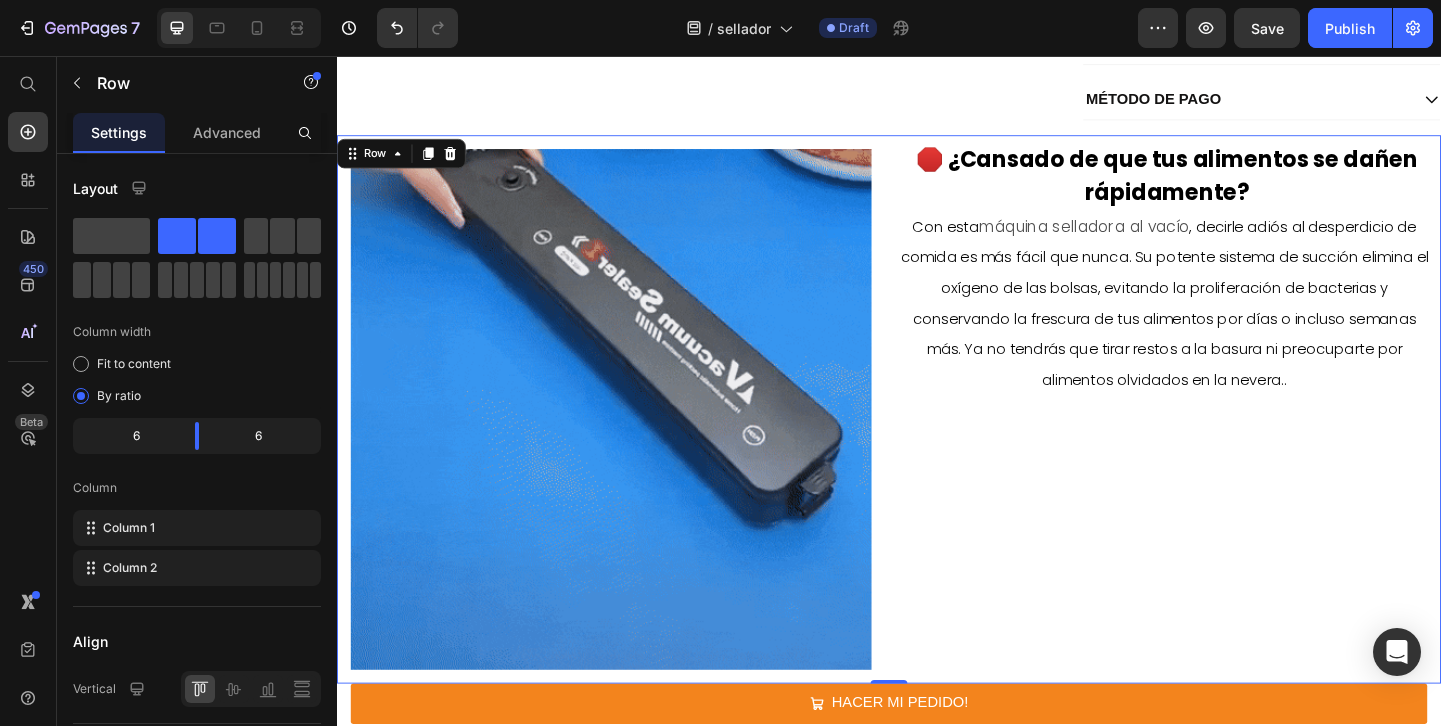 scroll, scrollTop: 713, scrollLeft: 0, axis: vertical 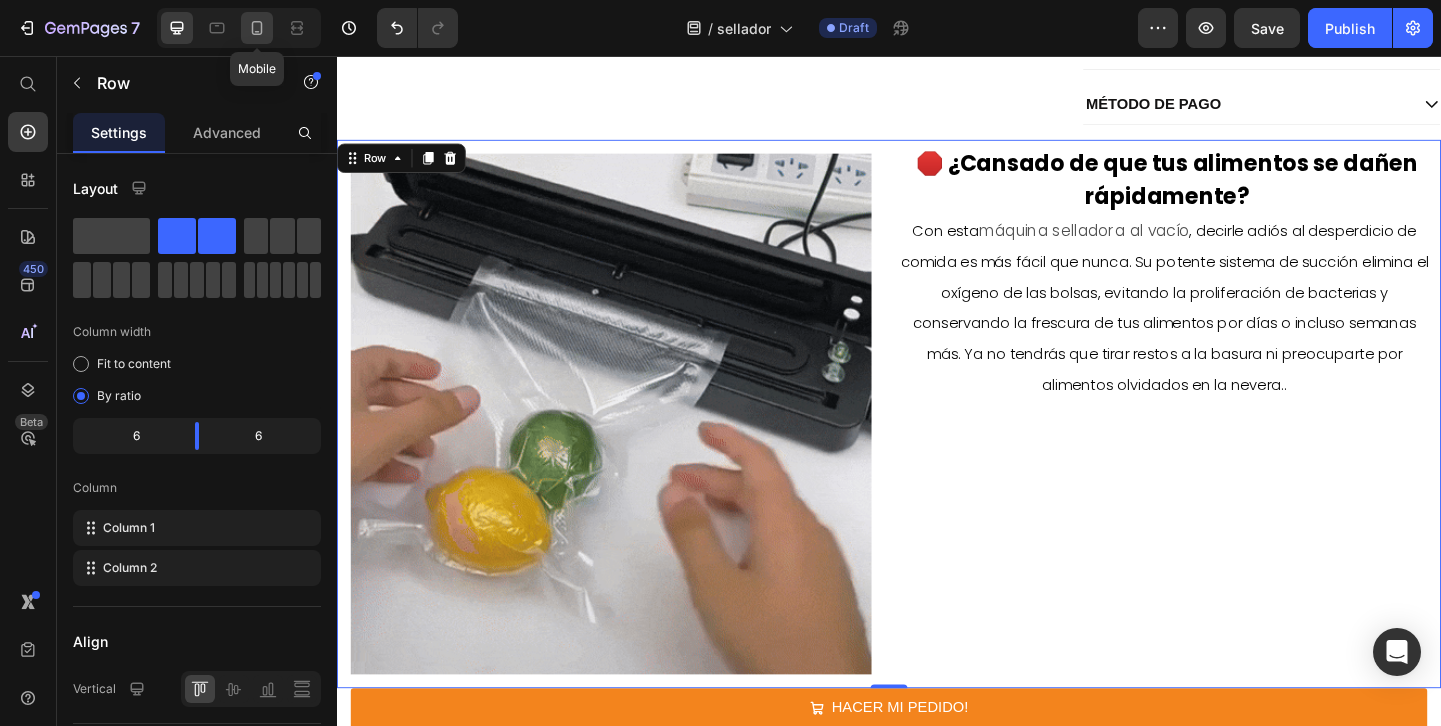 click 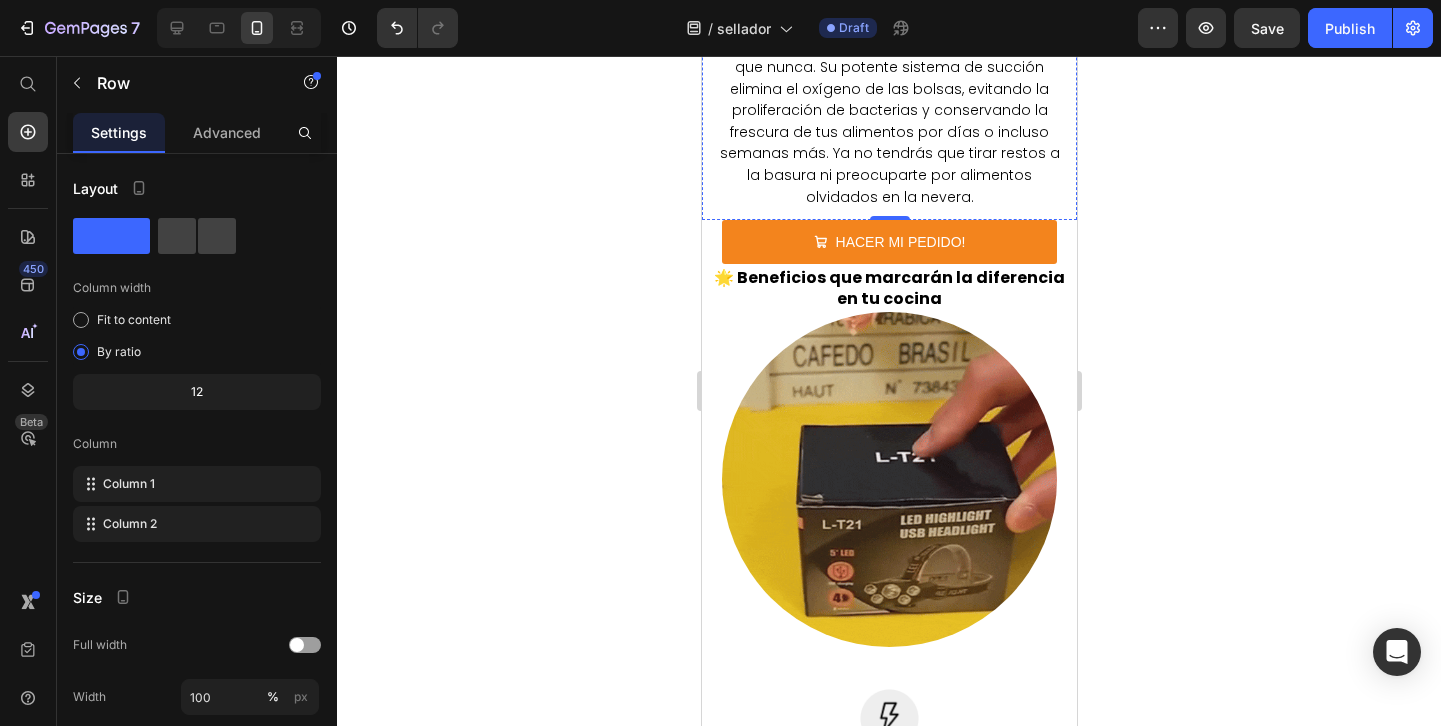 scroll, scrollTop: 1724, scrollLeft: 0, axis: vertical 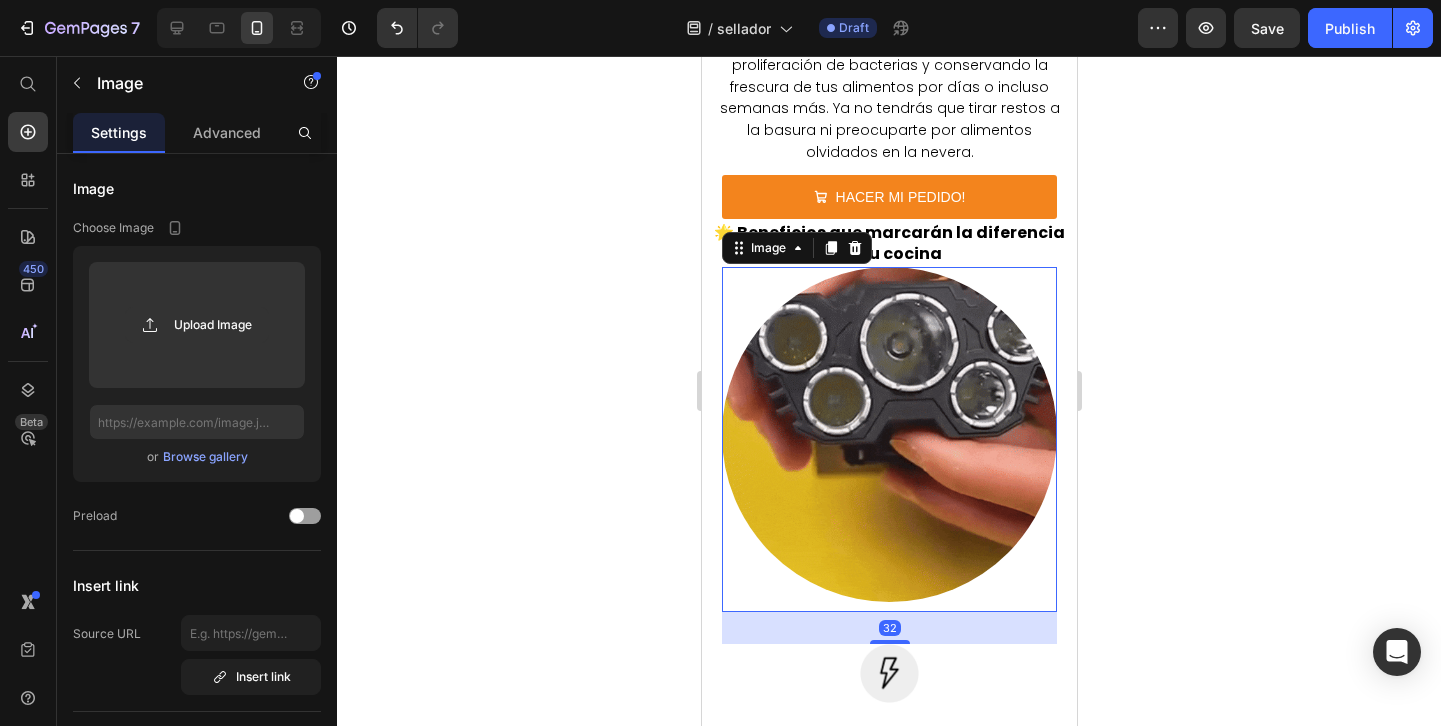 click at bounding box center (888, 439) 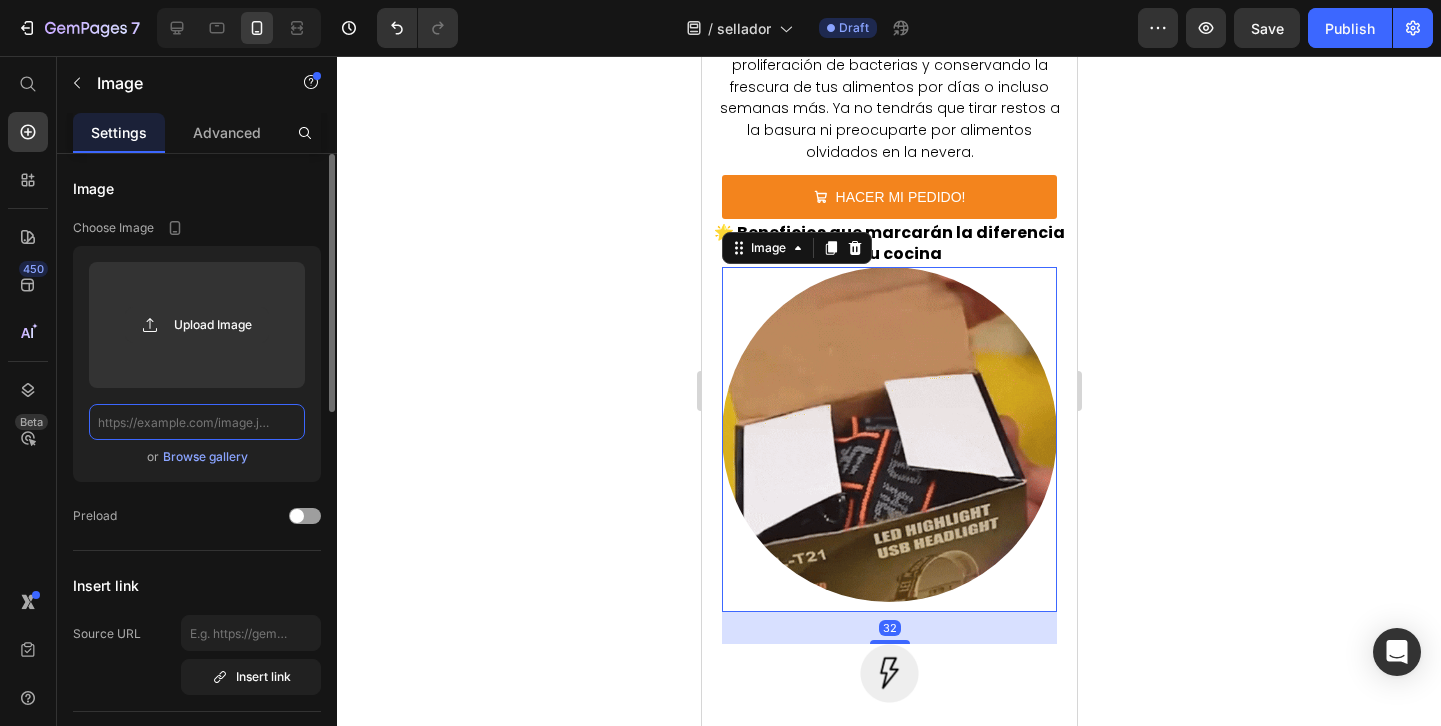 click 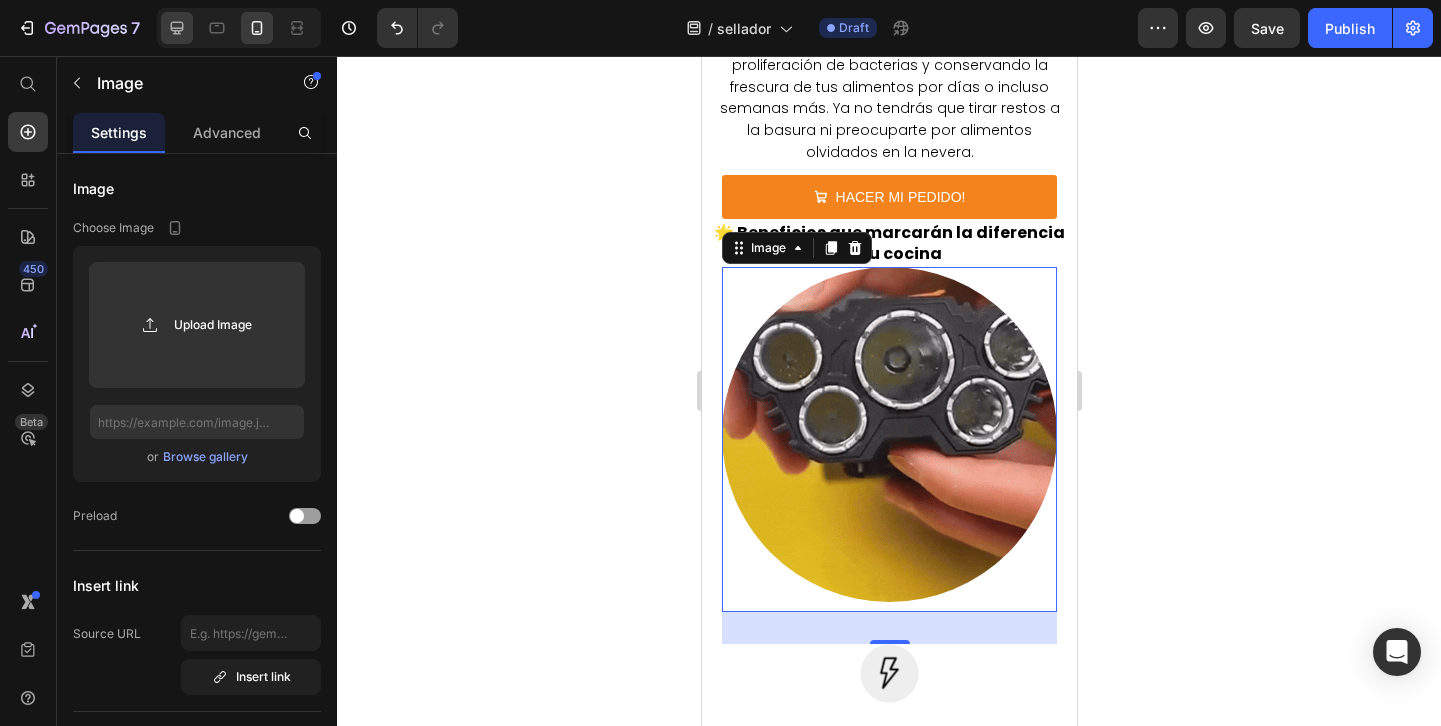 click 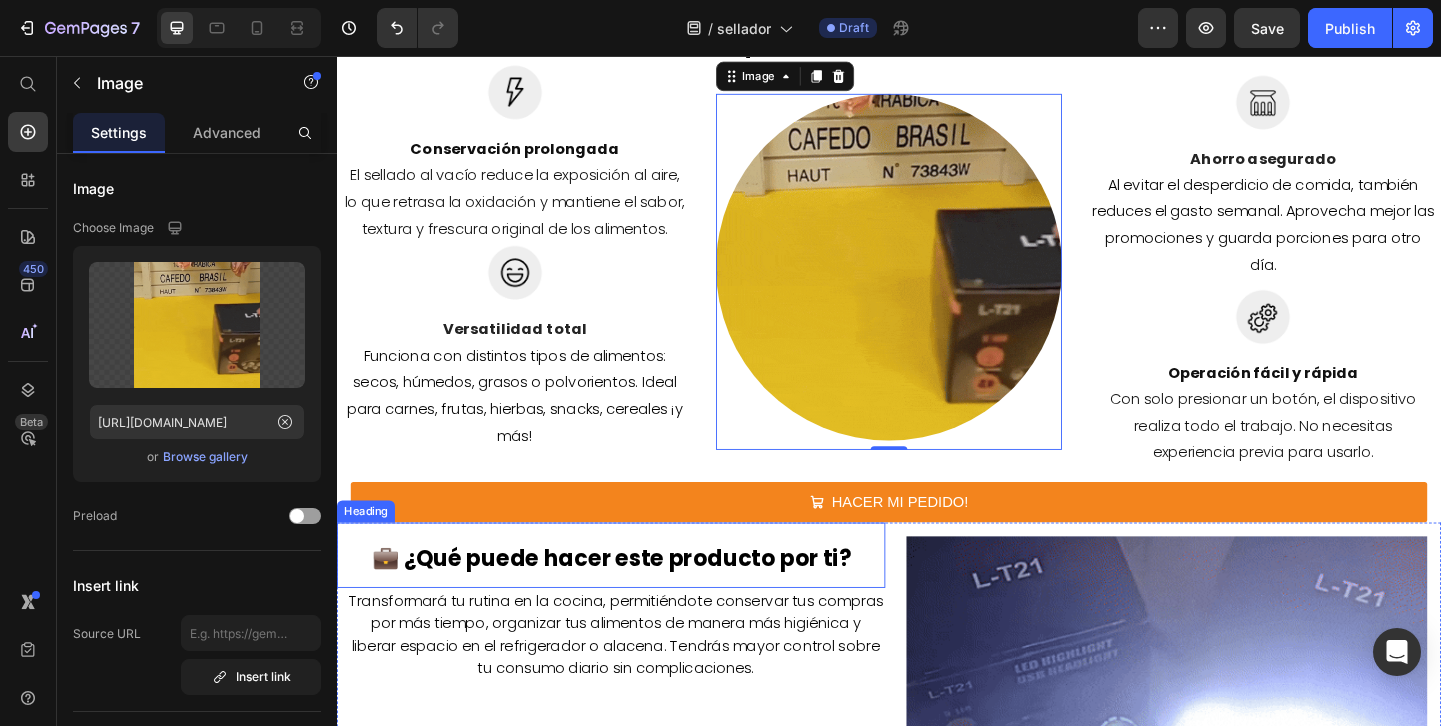 scroll, scrollTop: 1454, scrollLeft: 0, axis: vertical 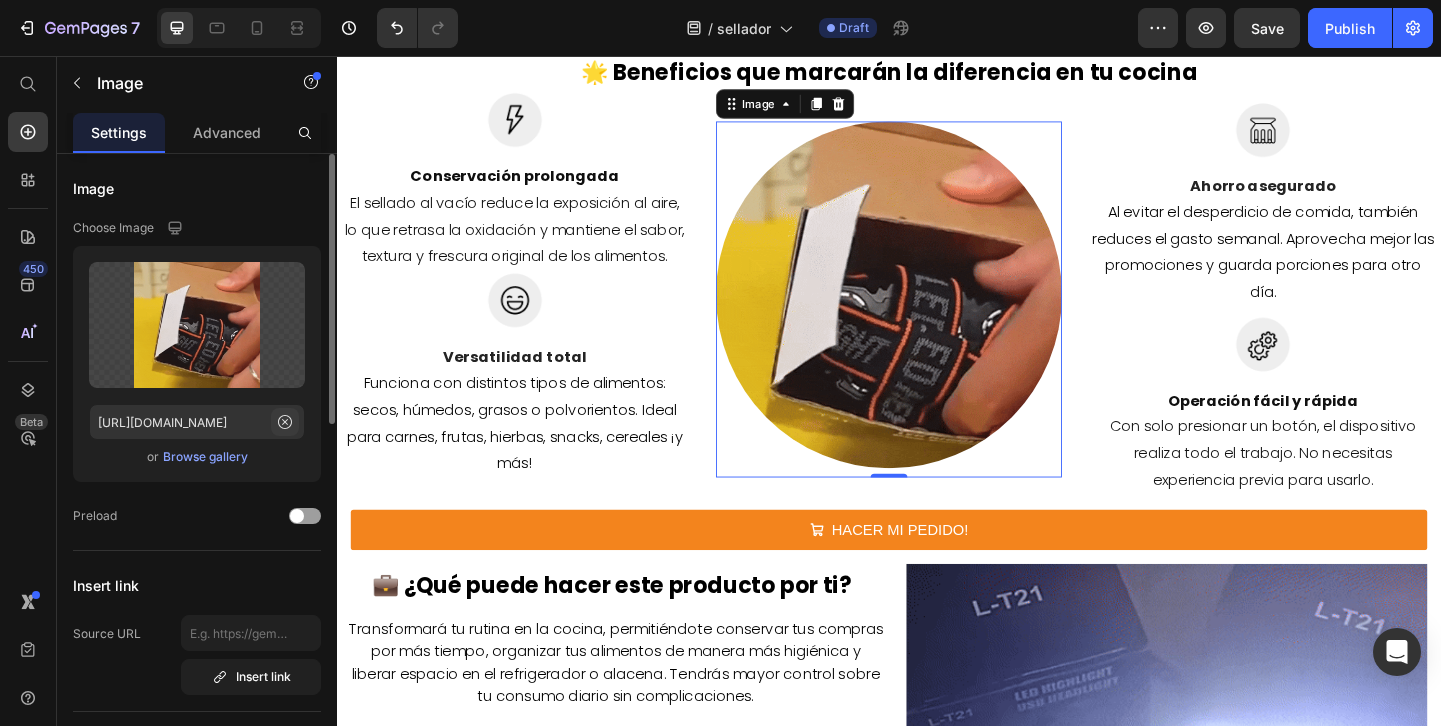 click 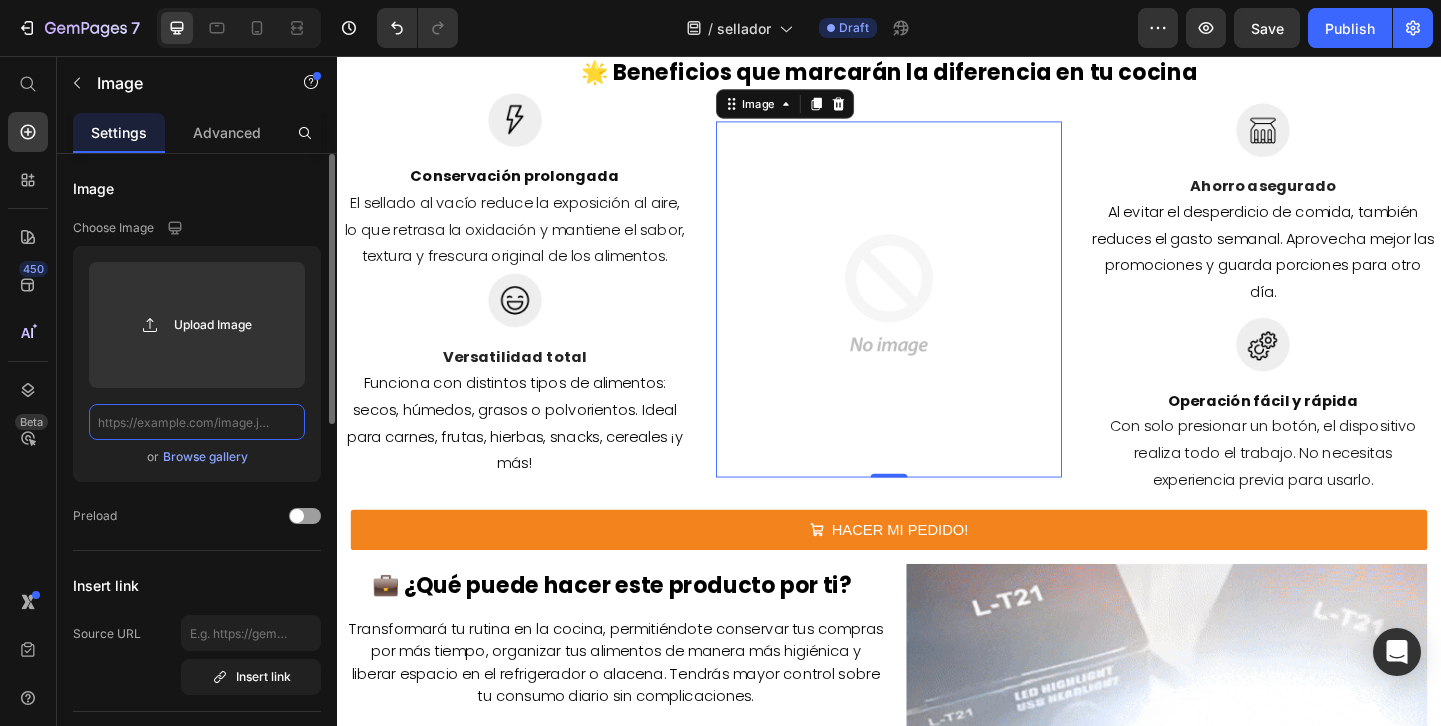 paste on "[URL][DOMAIN_NAME]" 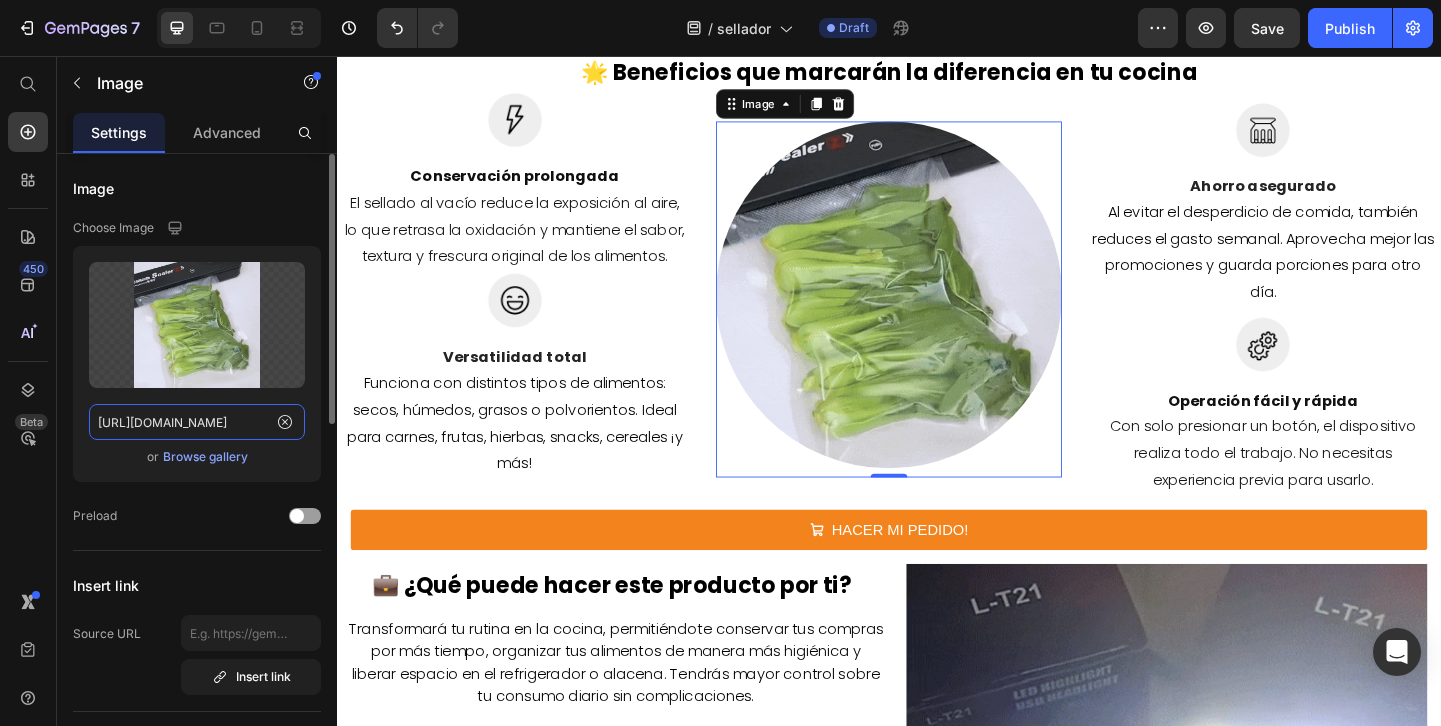 type on "[URL][DOMAIN_NAME]" 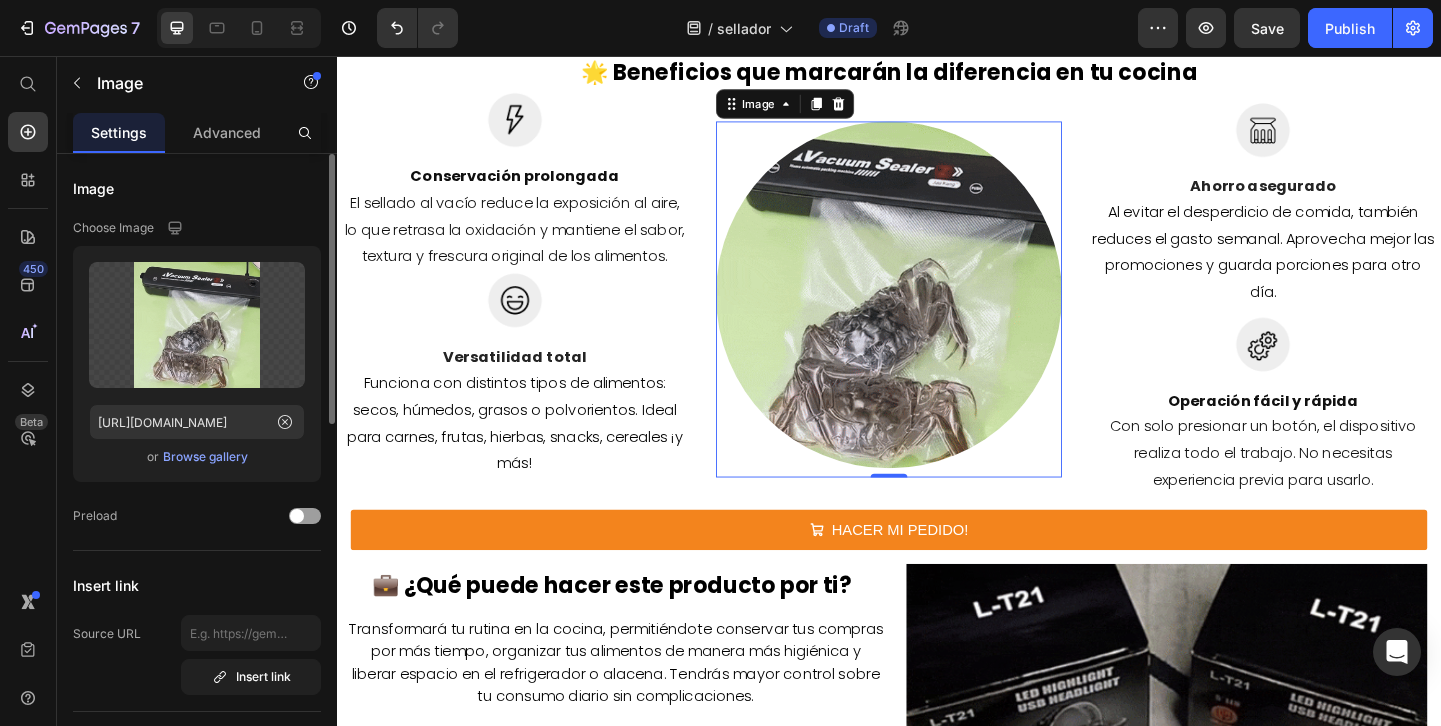 click on "Upload Image [URL][DOMAIN_NAME]  or   Browse gallery" 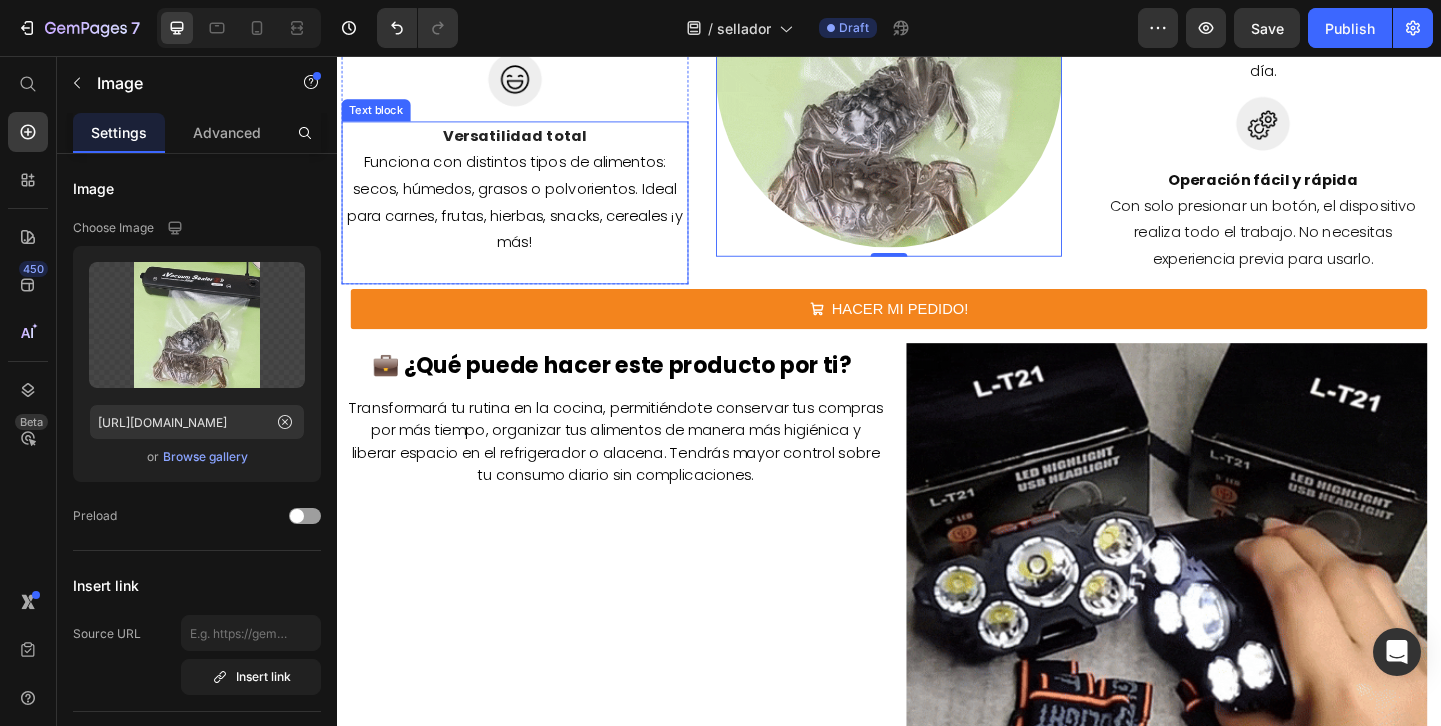 scroll, scrollTop: 1697, scrollLeft: 0, axis: vertical 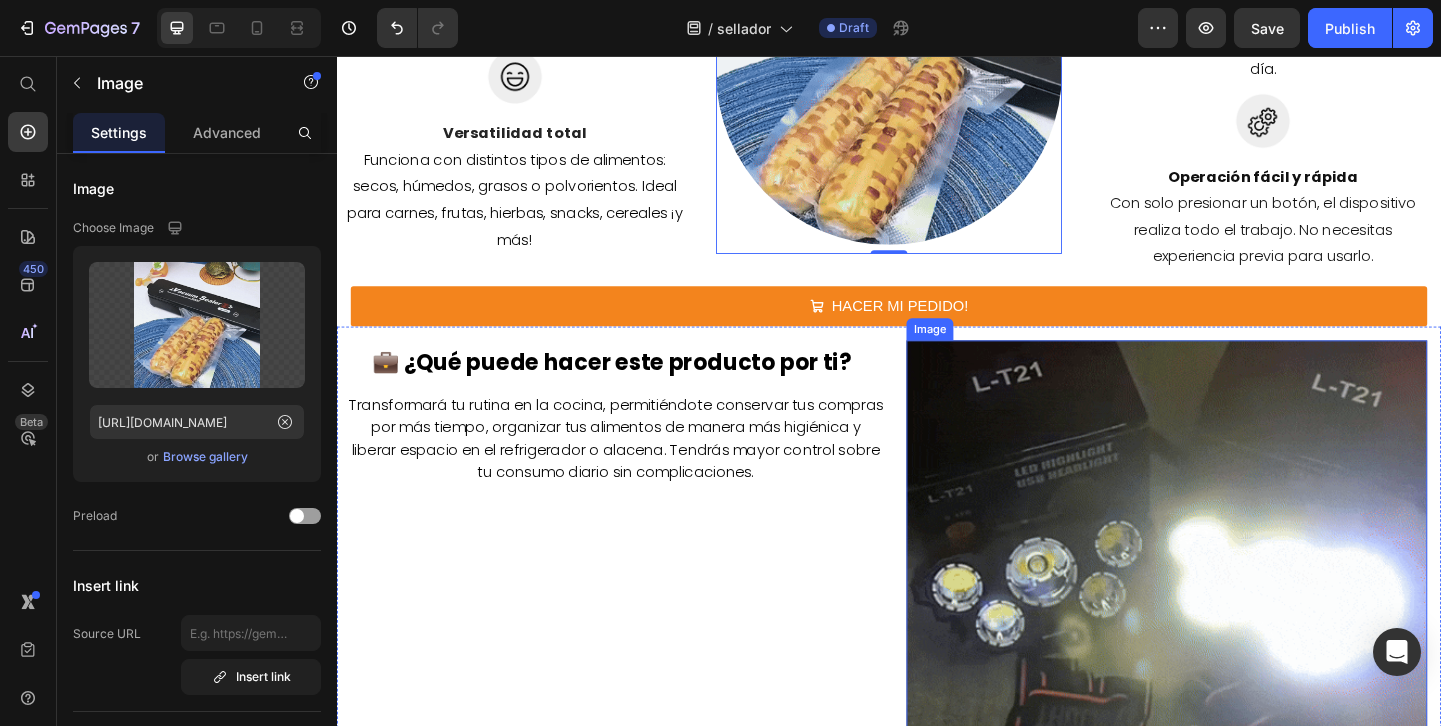click at bounding box center [1239, 648] 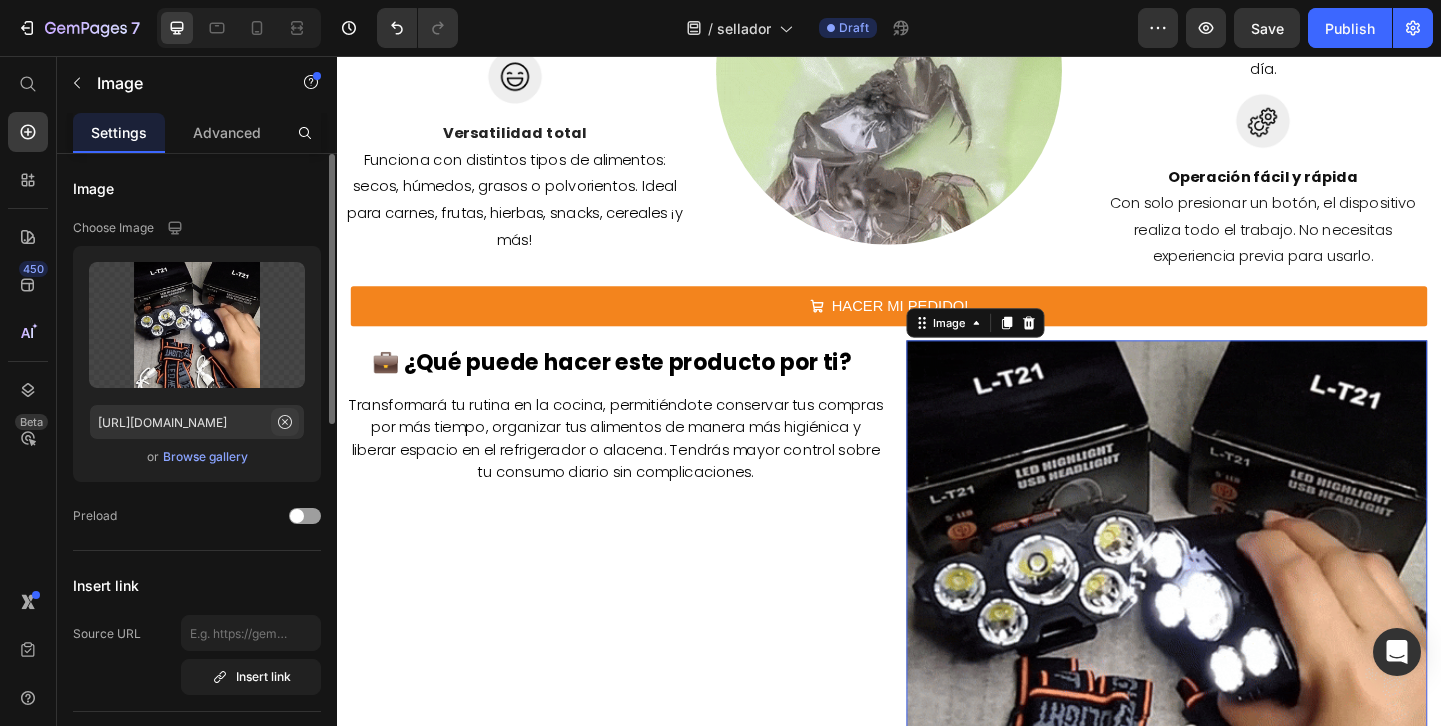 click 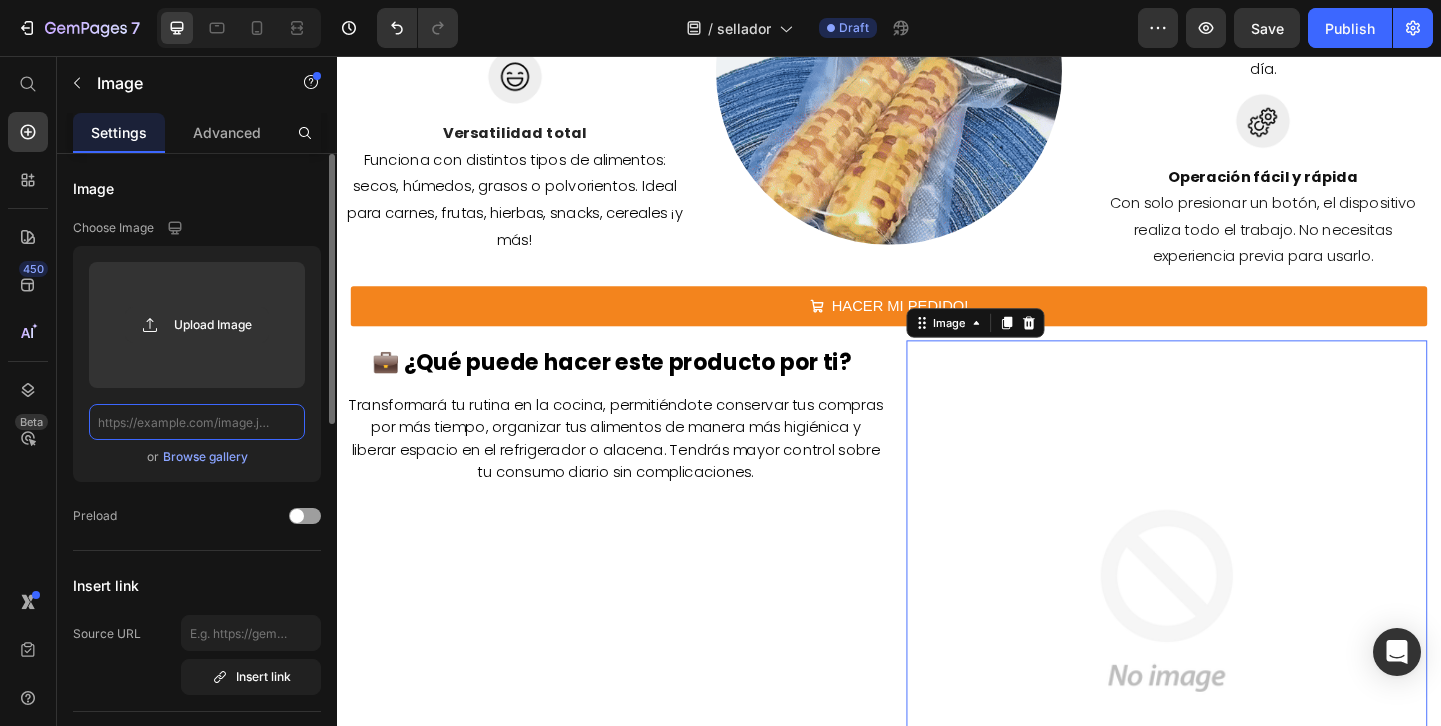 paste on "[URL][DOMAIN_NAME]" 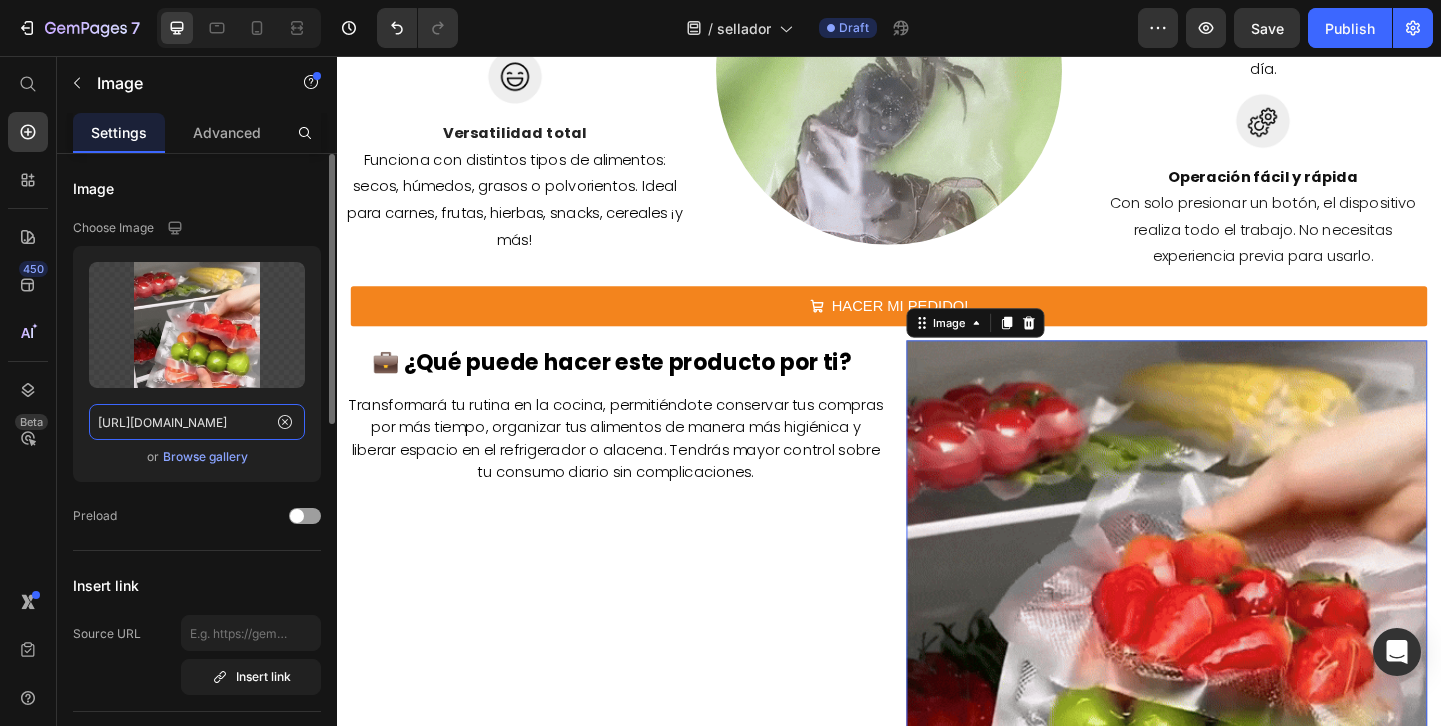 type on "[URL][DOMAIN_NAME]" 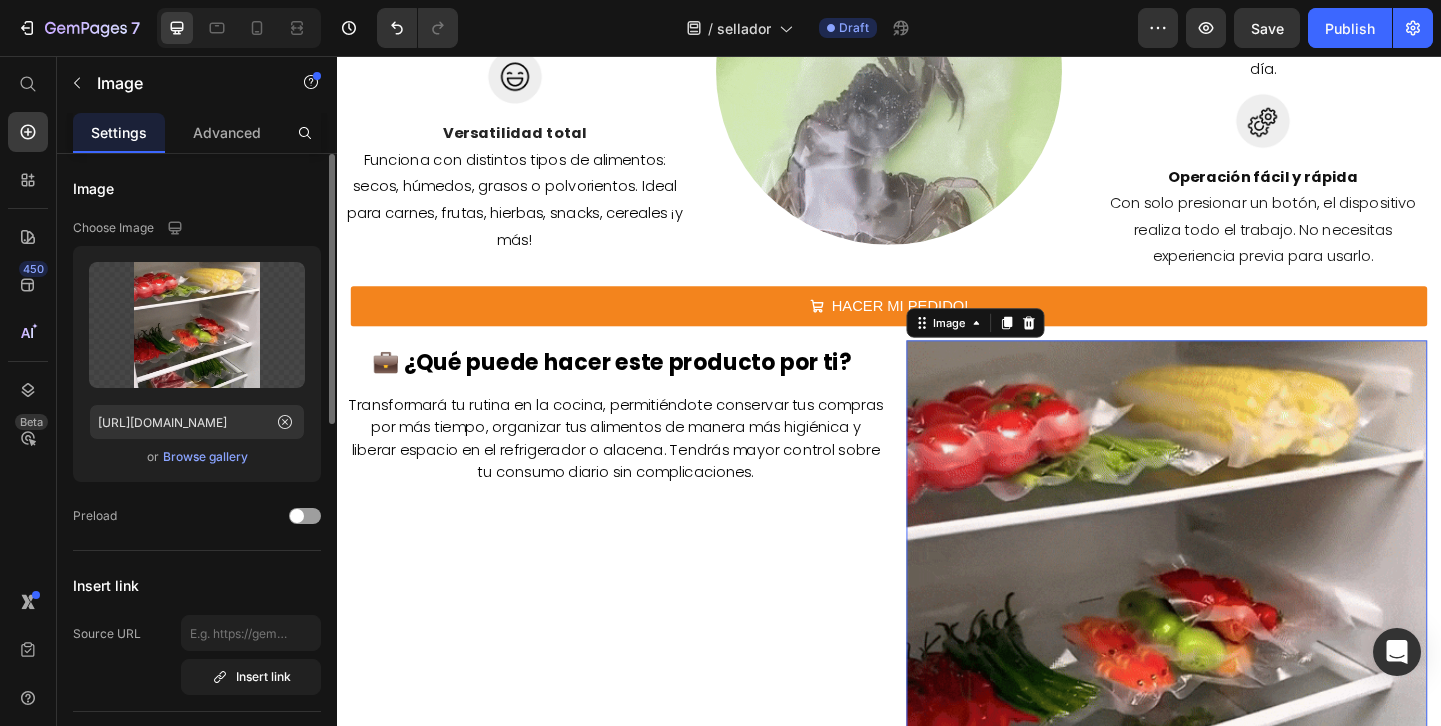 click on "or   Browse gallery" at bounding box center (197, 457) 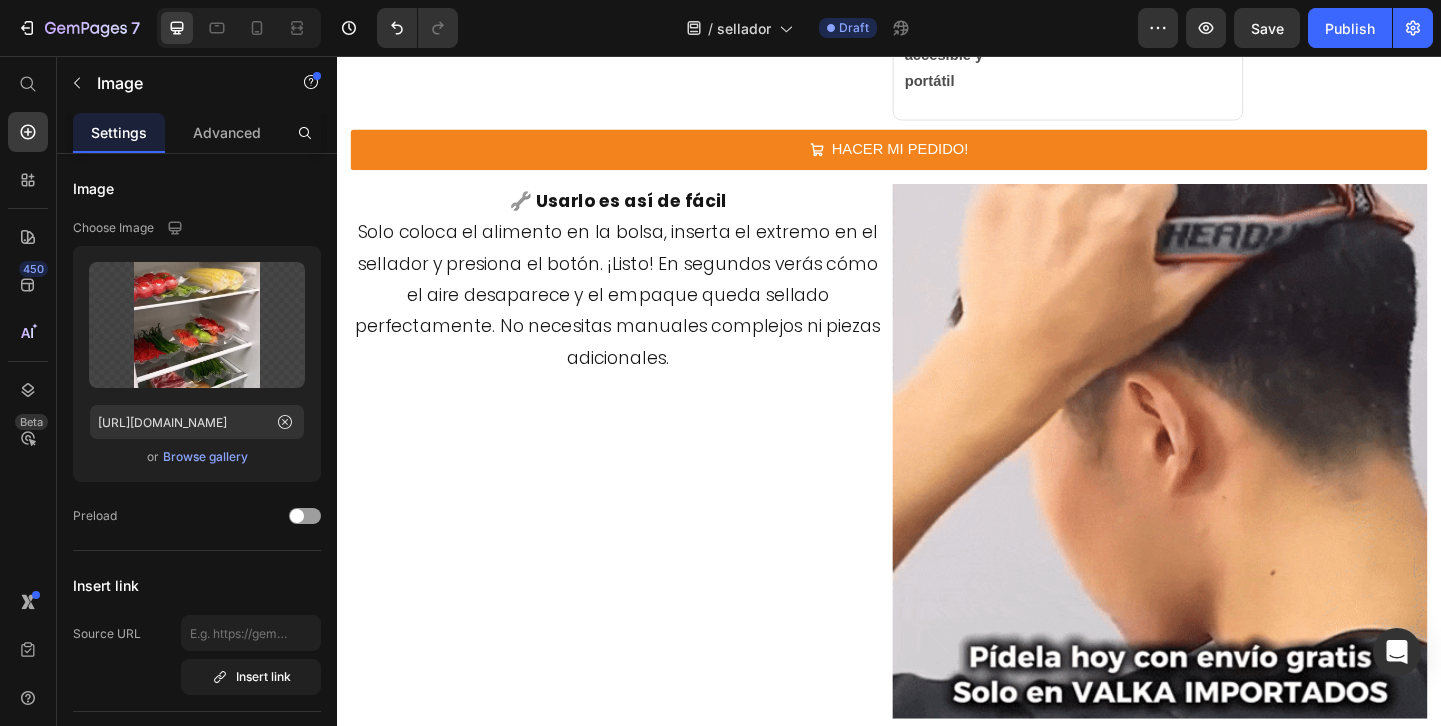 scroll, scrollTop: 3302, scrollLeft: 0, axis: vertical 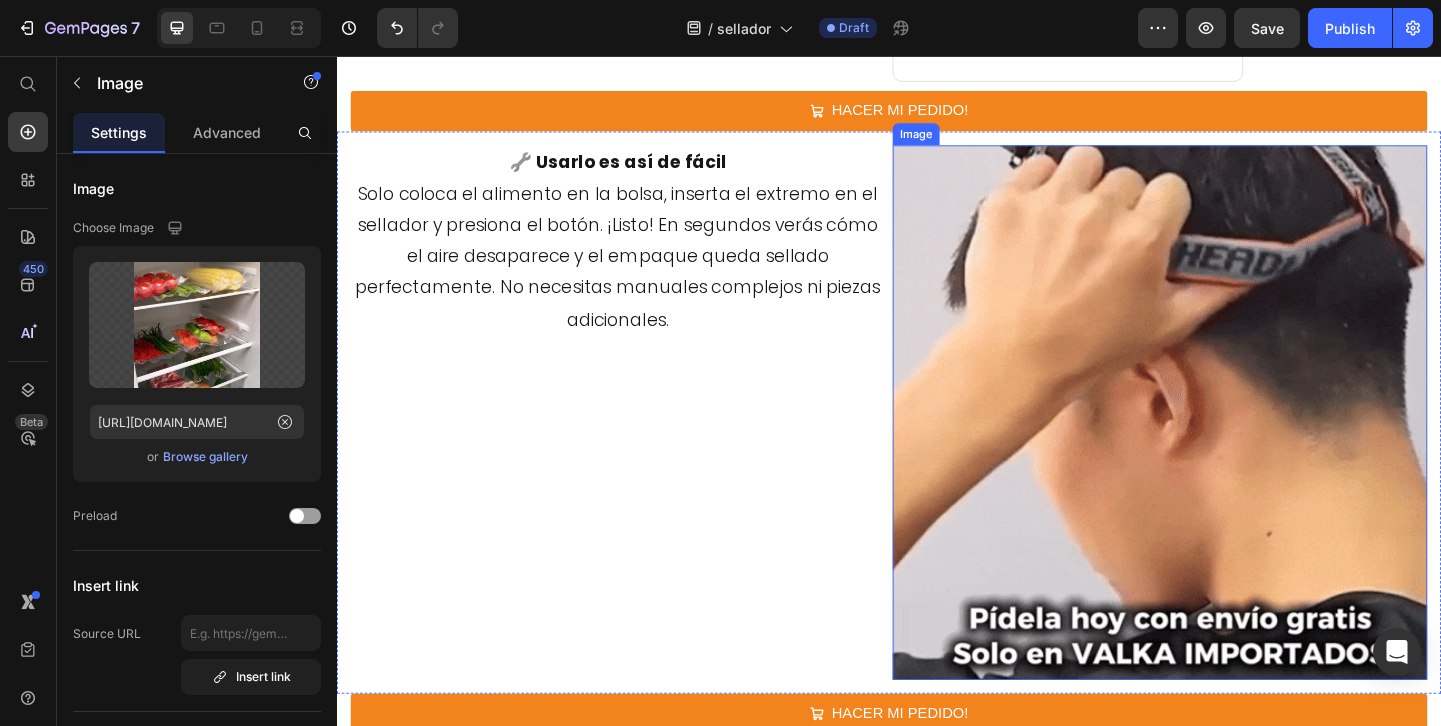 click at bounding box center [1231, 443] 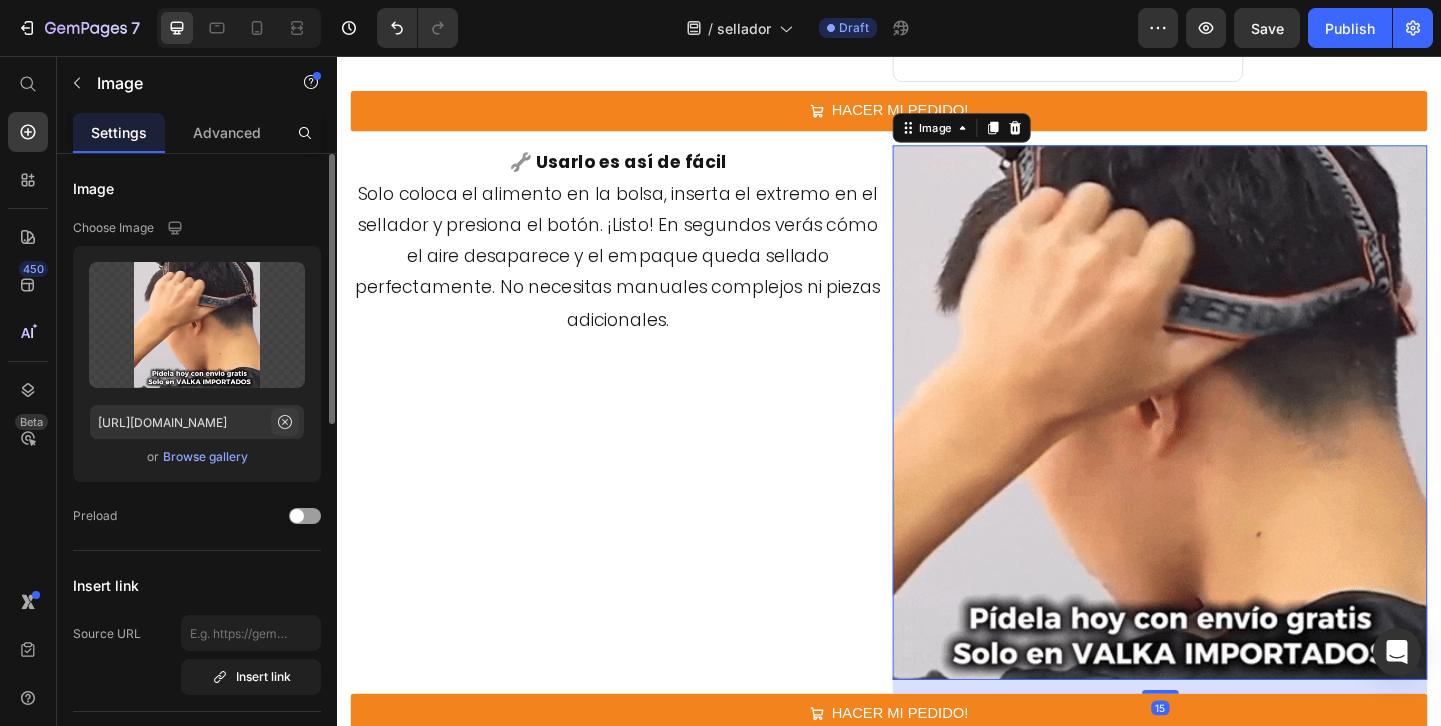 click 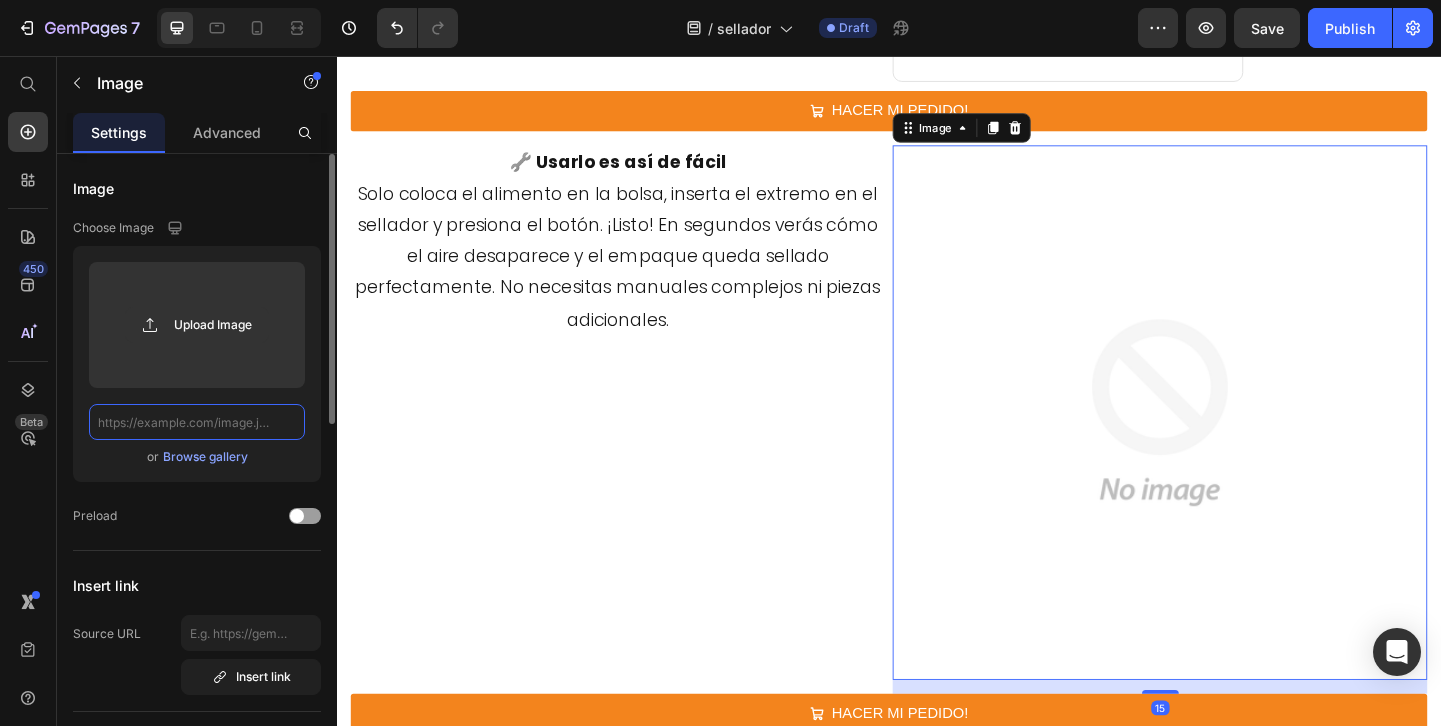 paste on "[URL][DOMAIN_NAME]" 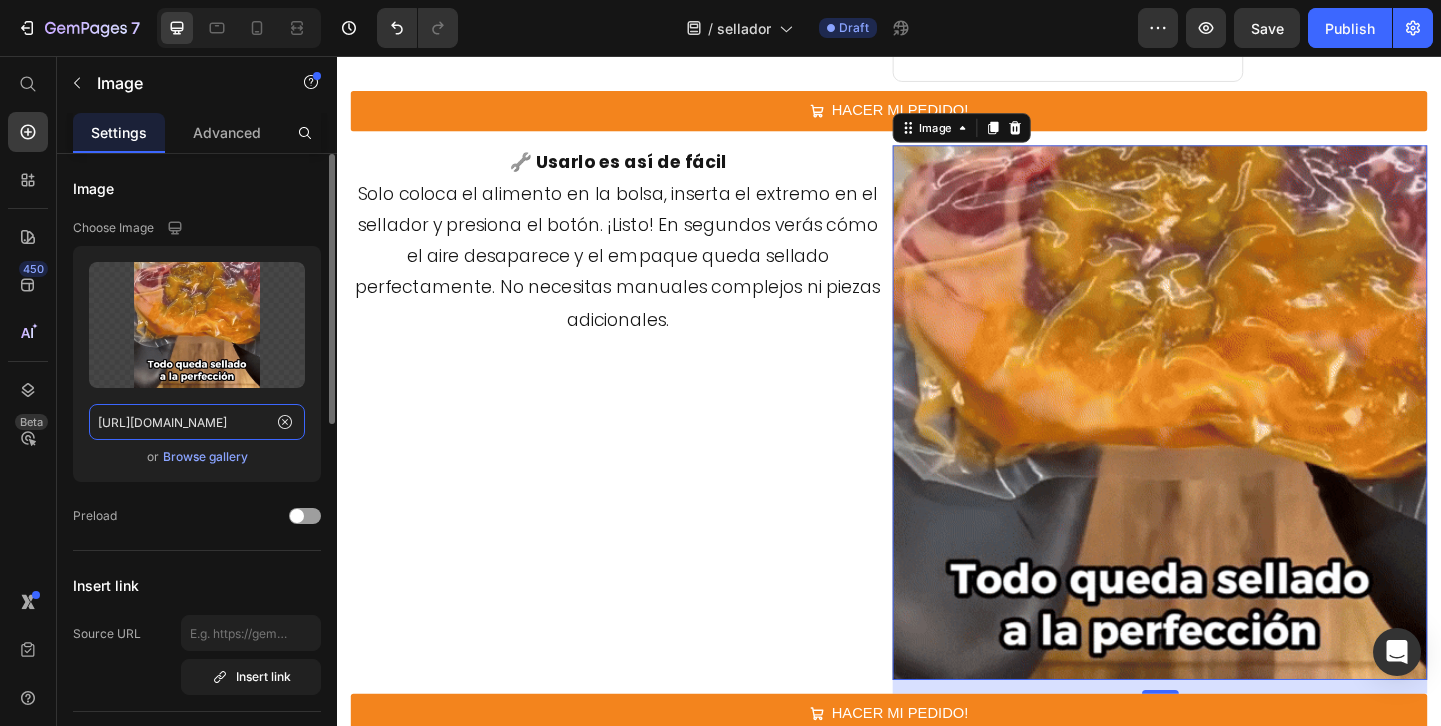 type on "[URL][DOMAIN_NAME]" 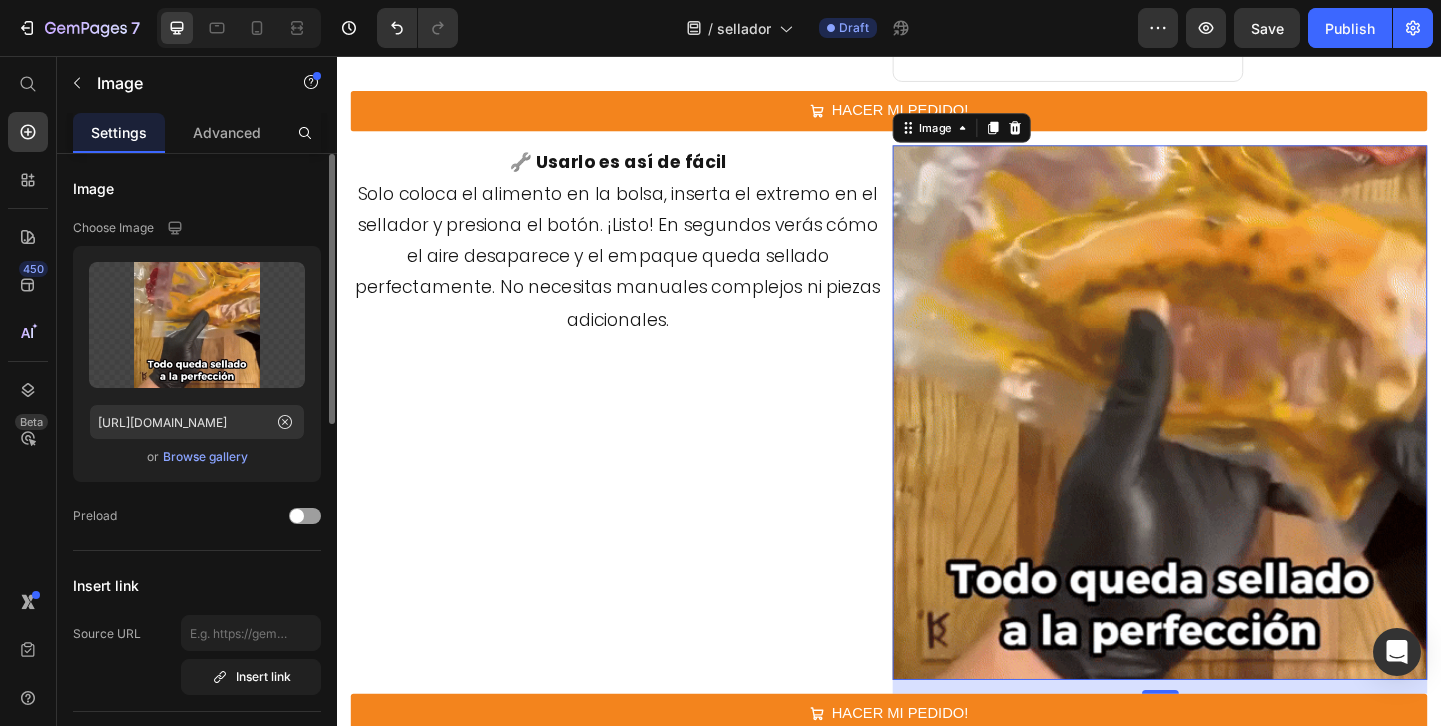 click on "Upload Image [URL][DOMAIN_NAME]  or   Browse gallery" 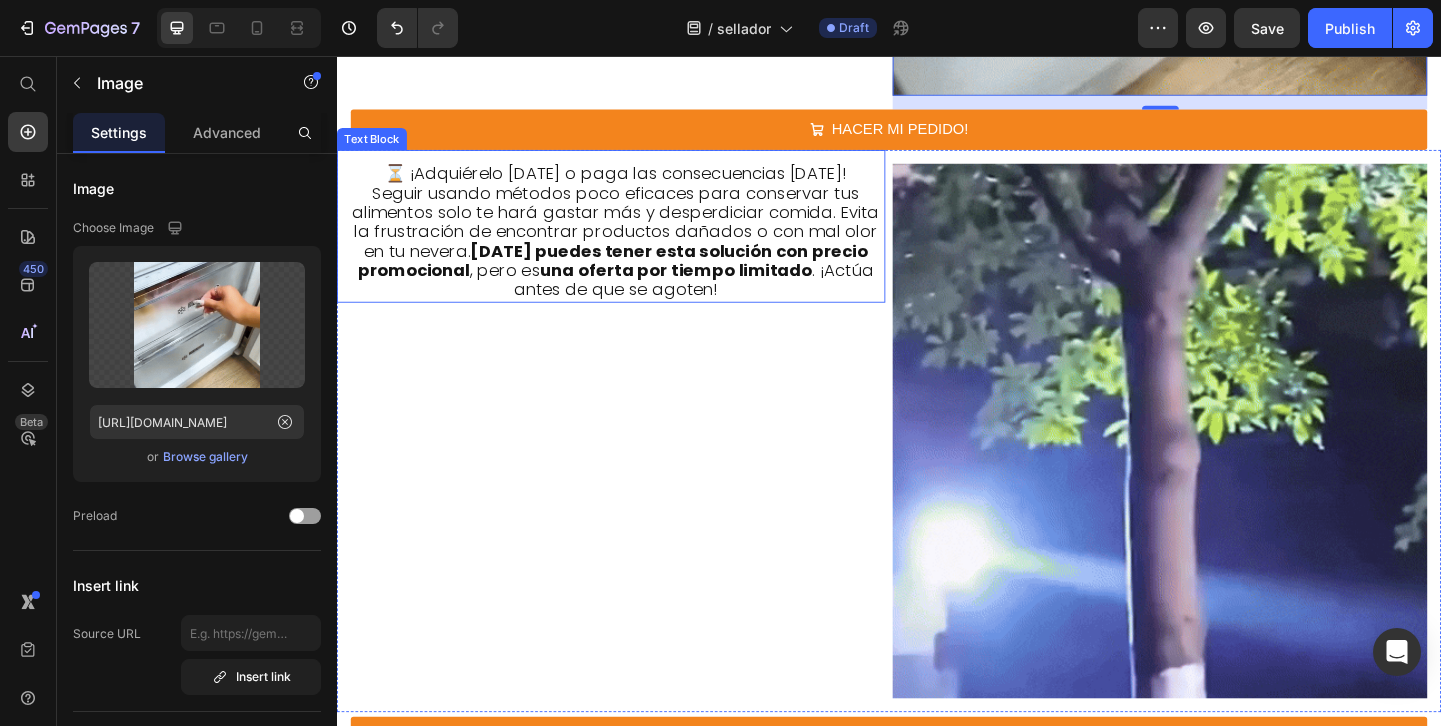 scroll, scrollTop: 3963, scrollLeft: 0, axis: vertical 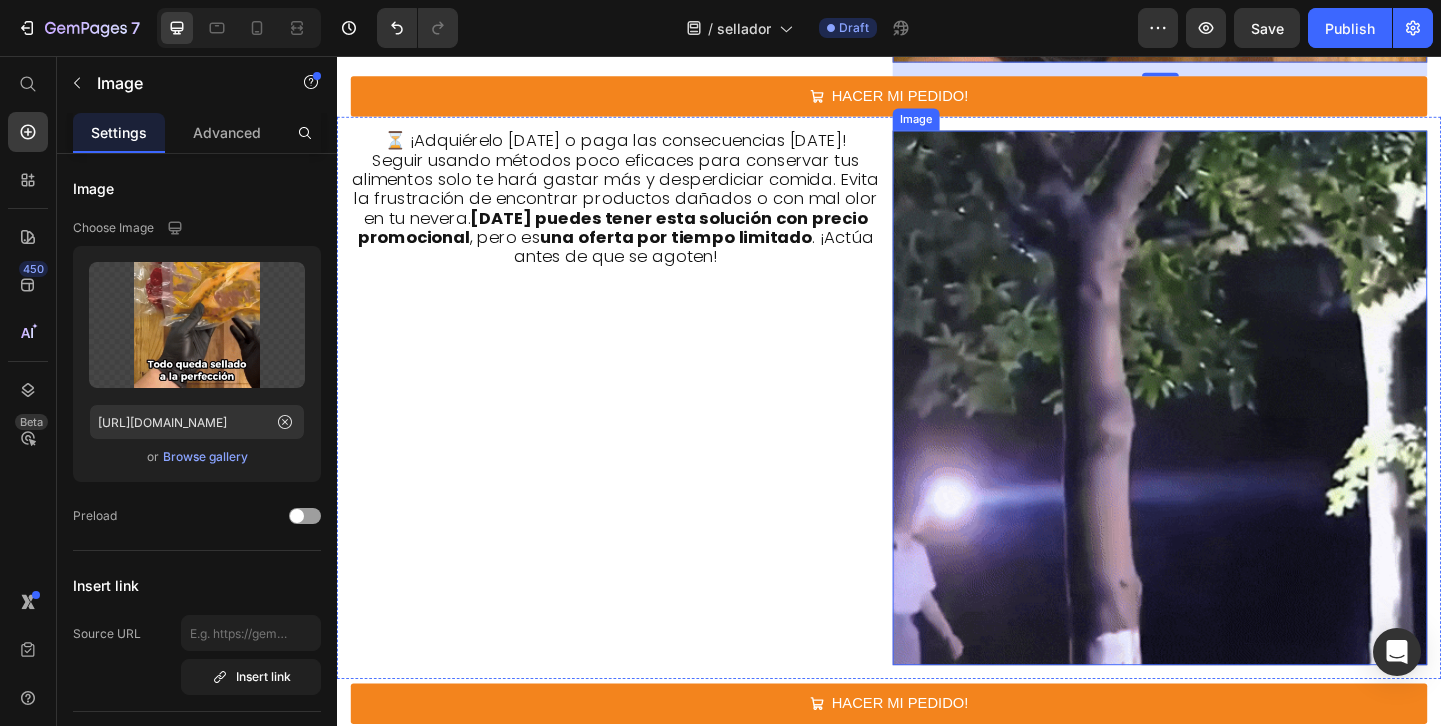 click at bounding box center (1231, 427) 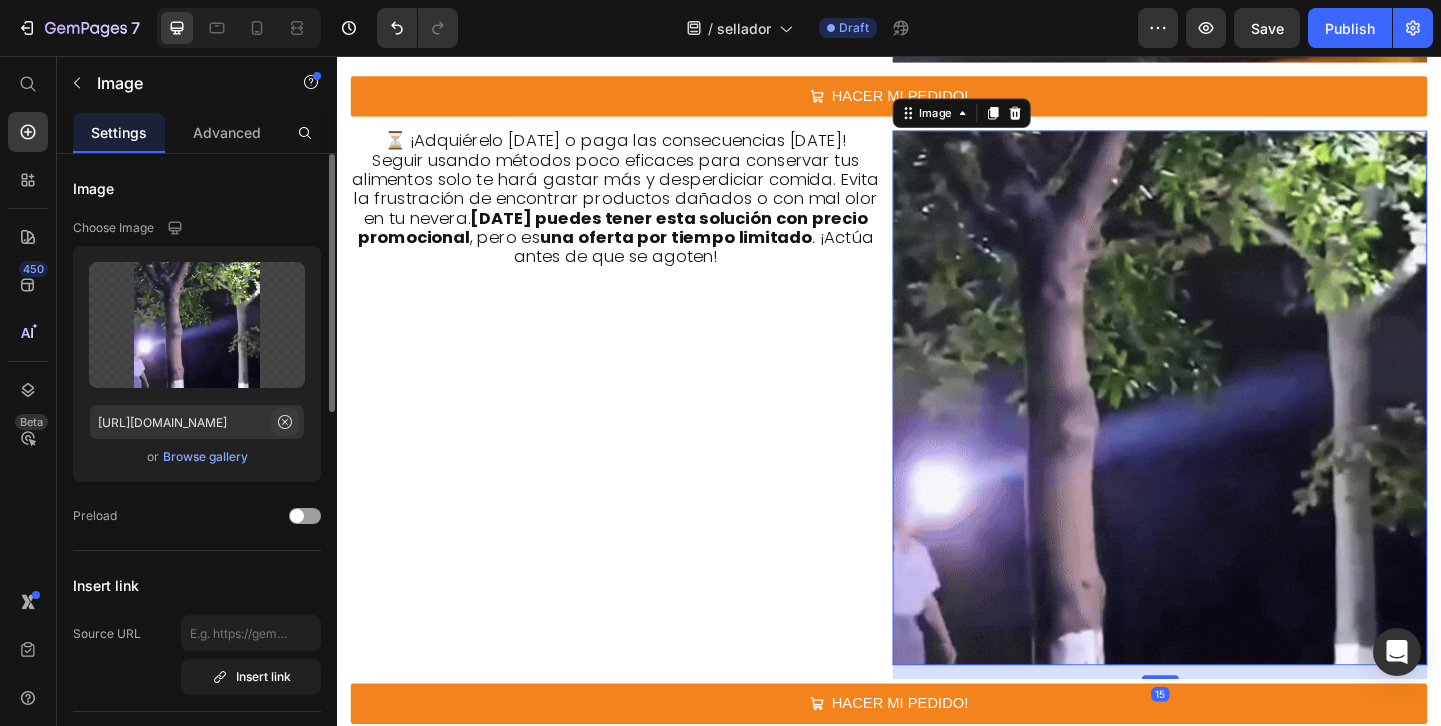 click 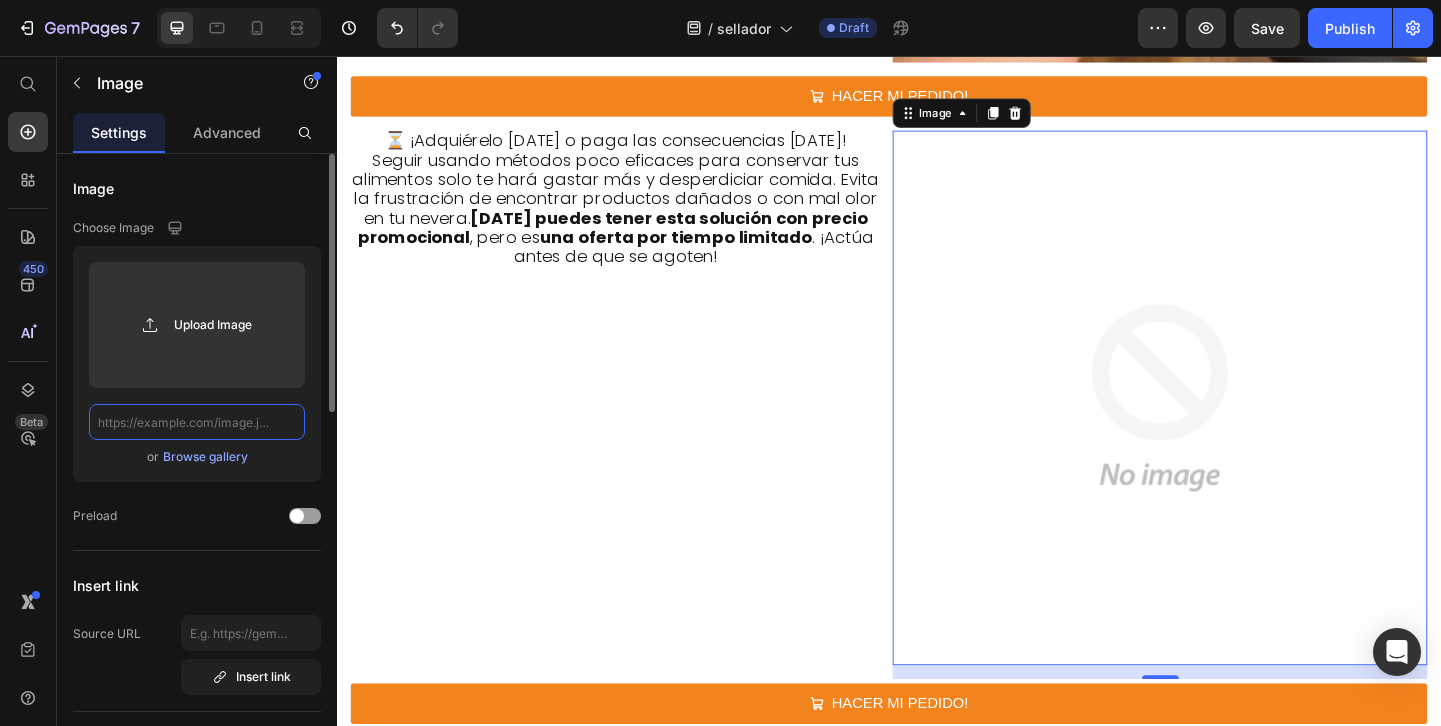 paste on "[URL][DOMAIN_NAME]" 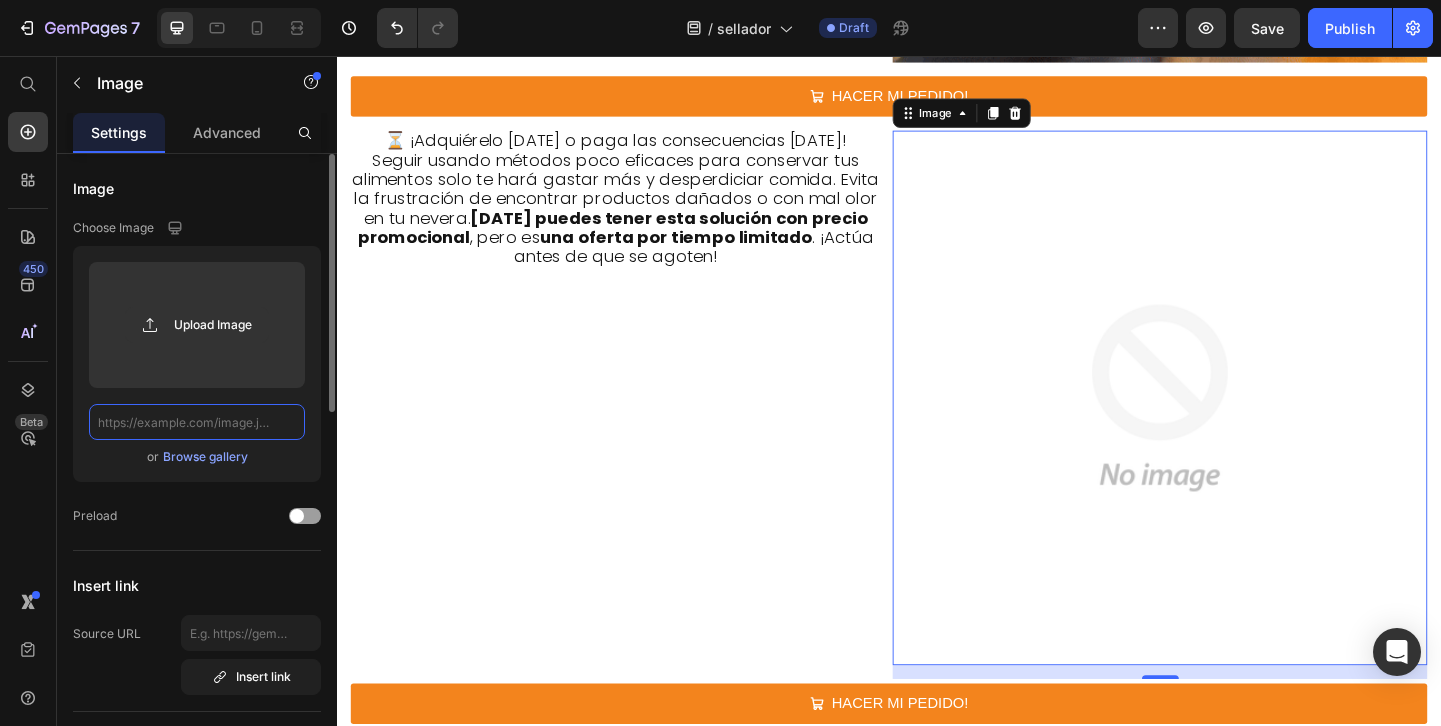 type on "[URL][DOMAIN_NAME]" 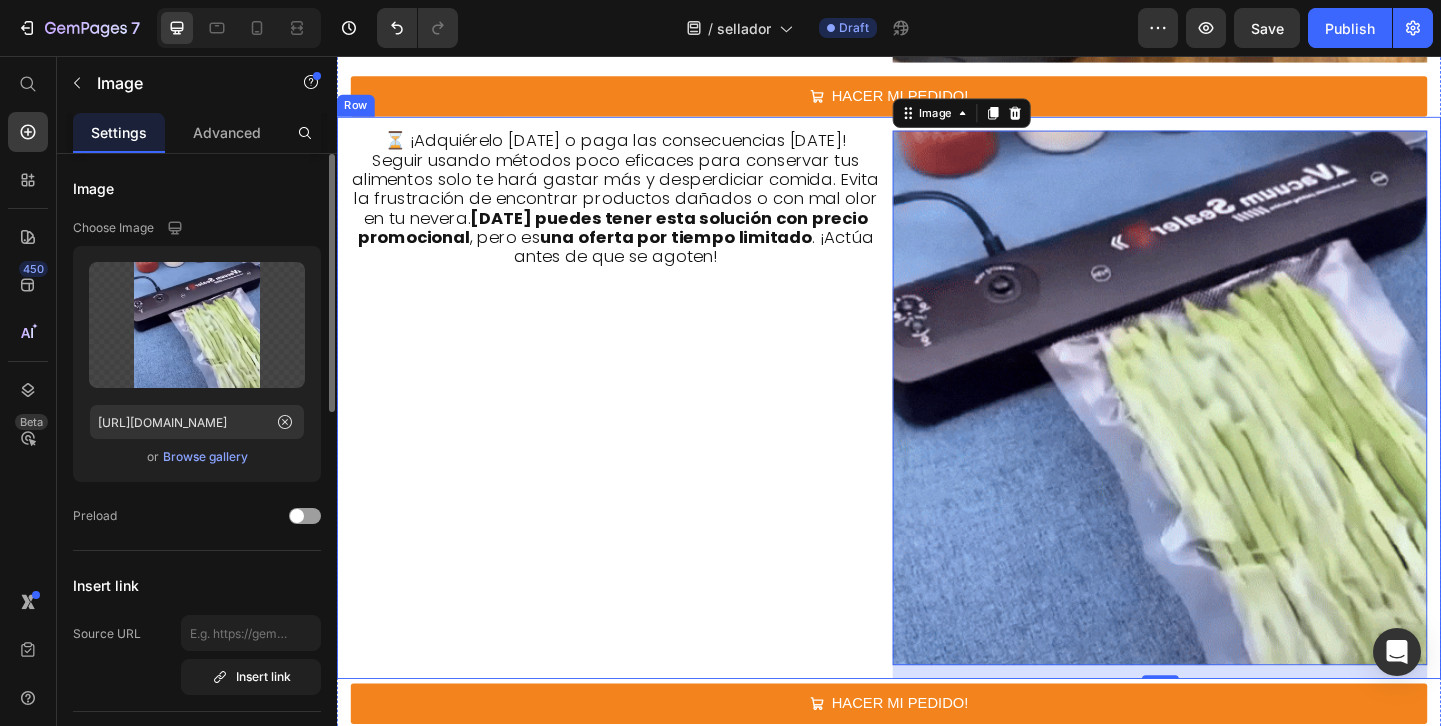 click on "⏳ ¡Adquiérelo [DATE] o paga las consecuencias [DATE]! Seguir usando métodos poco eficaces para conservar tus alimentos solo te hará gastar más y desperdiciar comida. Evita la frustración de encontrar productos dañados o con mal olor en tu nevera.  [DATE] puedes tener esta solución con precio promocional , pero es  una oferta por tiempo limitado . ¡Actúa antes de que se agoten! Text Block ⏳ ¡Adquiérelo [DATE] o paga las consecuencias [DATE]! Seguir usando métodos poco eficaces para conservar tus alimentos solo te hará gastar más y desperdiciar comida. Evita la frustración de encontrar productos dañados o con mal olor en tu nevera.  [DATE] puedes tener esta solución con precio promocional , pero es  una oferta por tiempo limitado . ¡Actúa antes de que se agoten! Text Block" at bounding box center [635, 427] 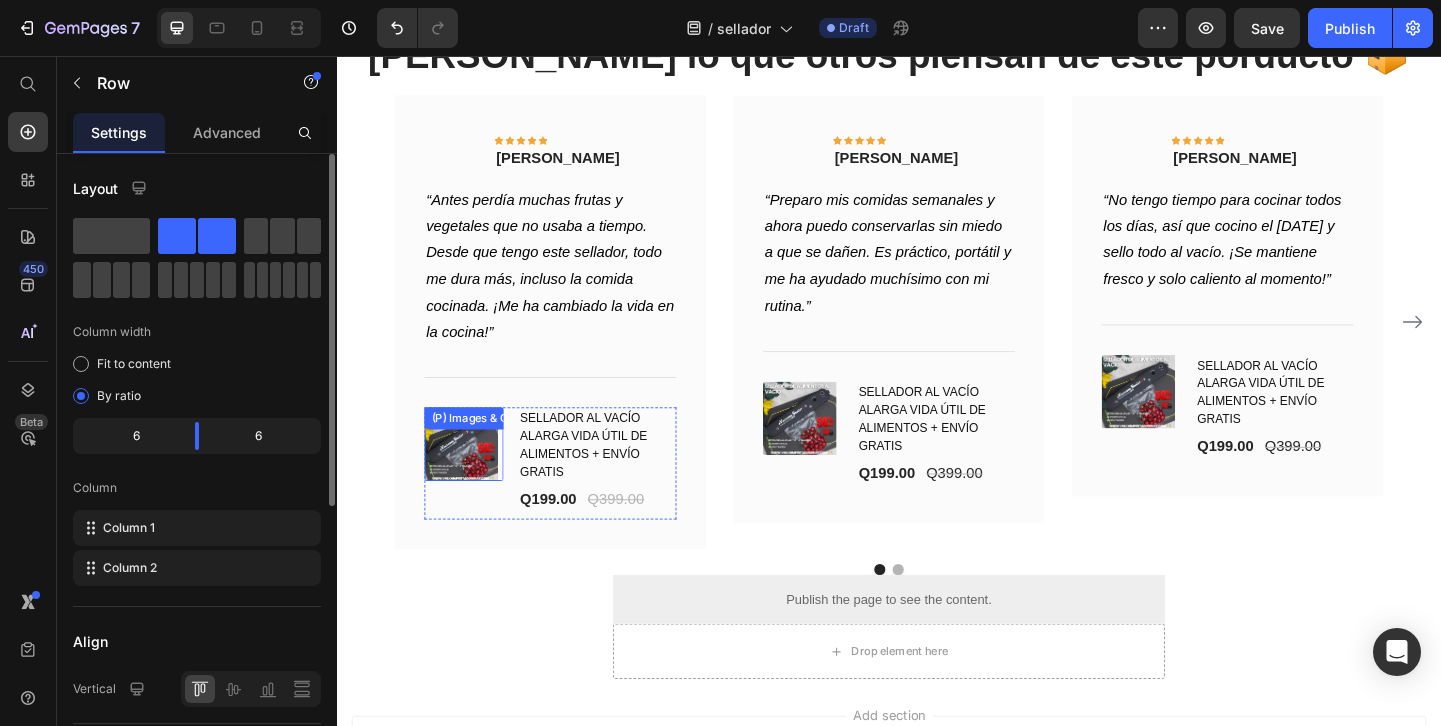 scroll, scrollTop: 5068, scrollLeft: 0, axis: vertical 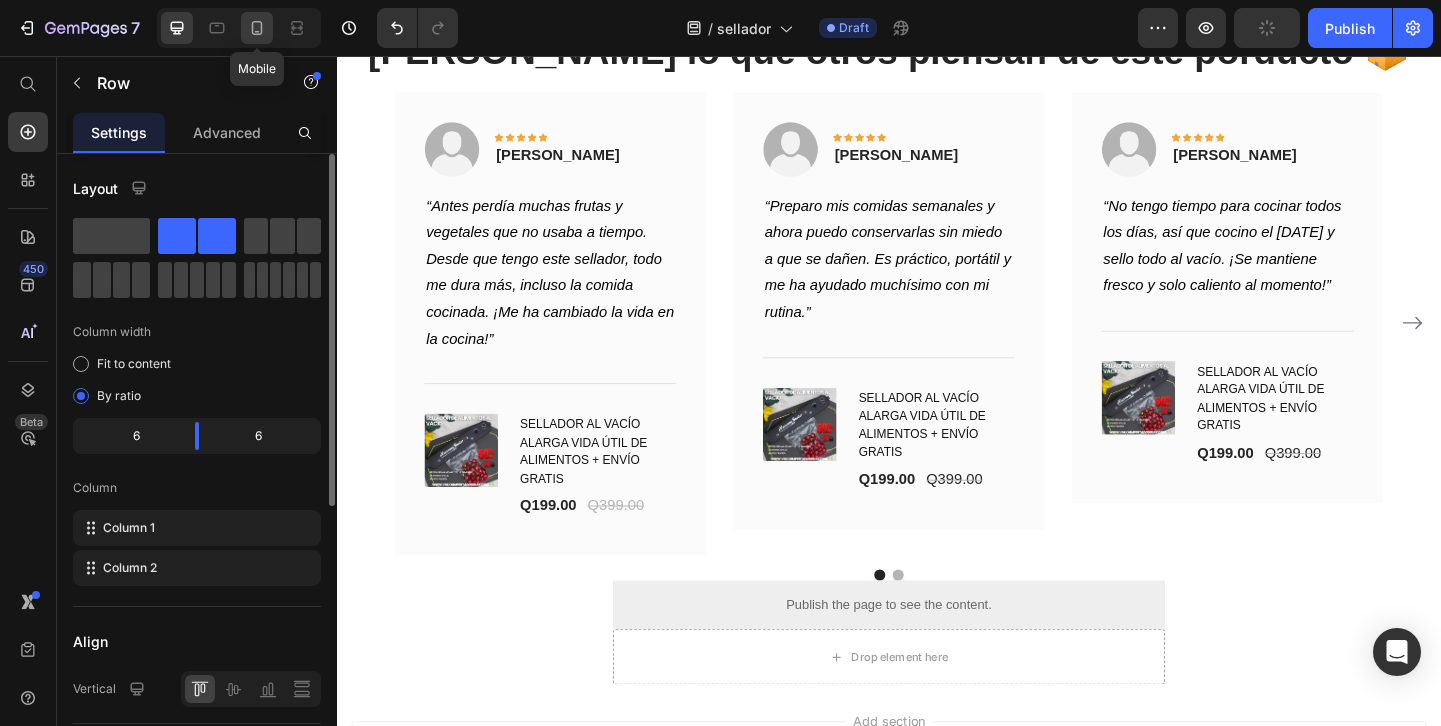 click 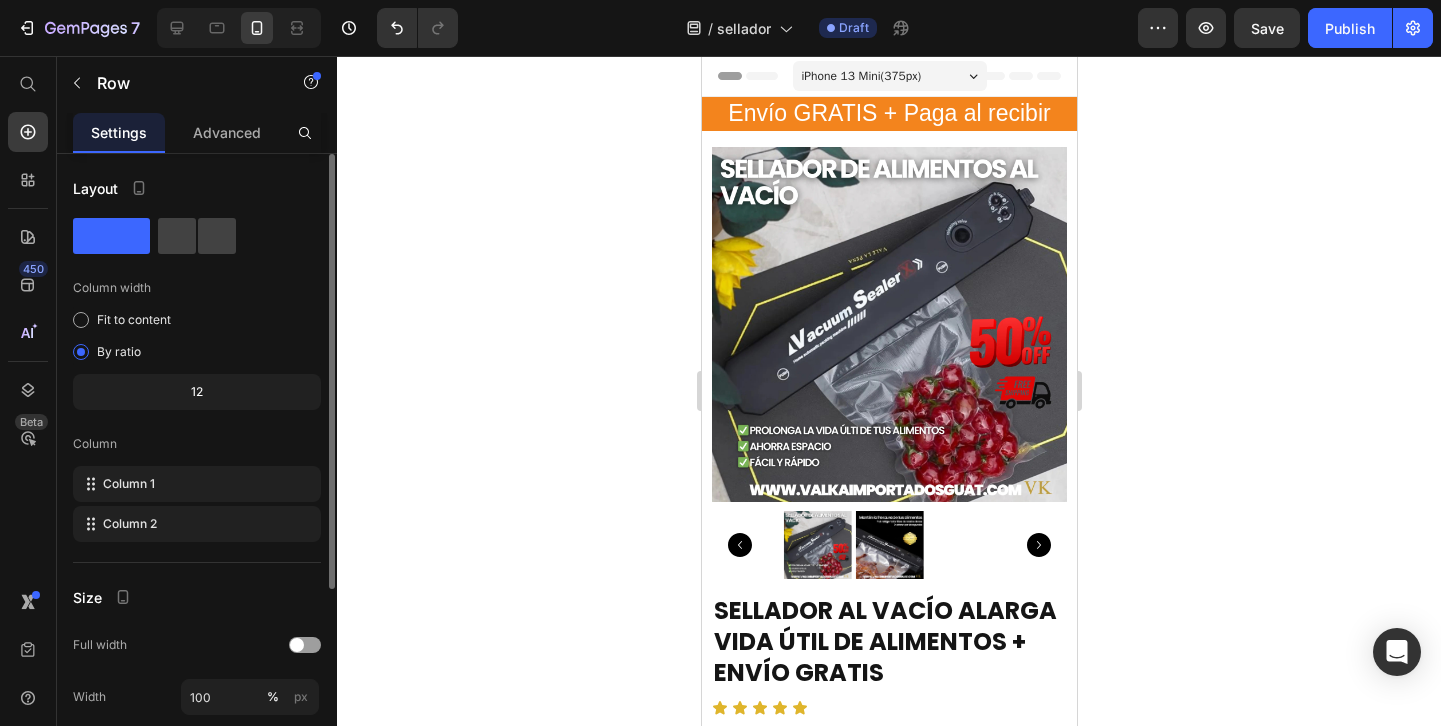 scroll, scrollTop: 0, scrollLeft: 0, axis: both 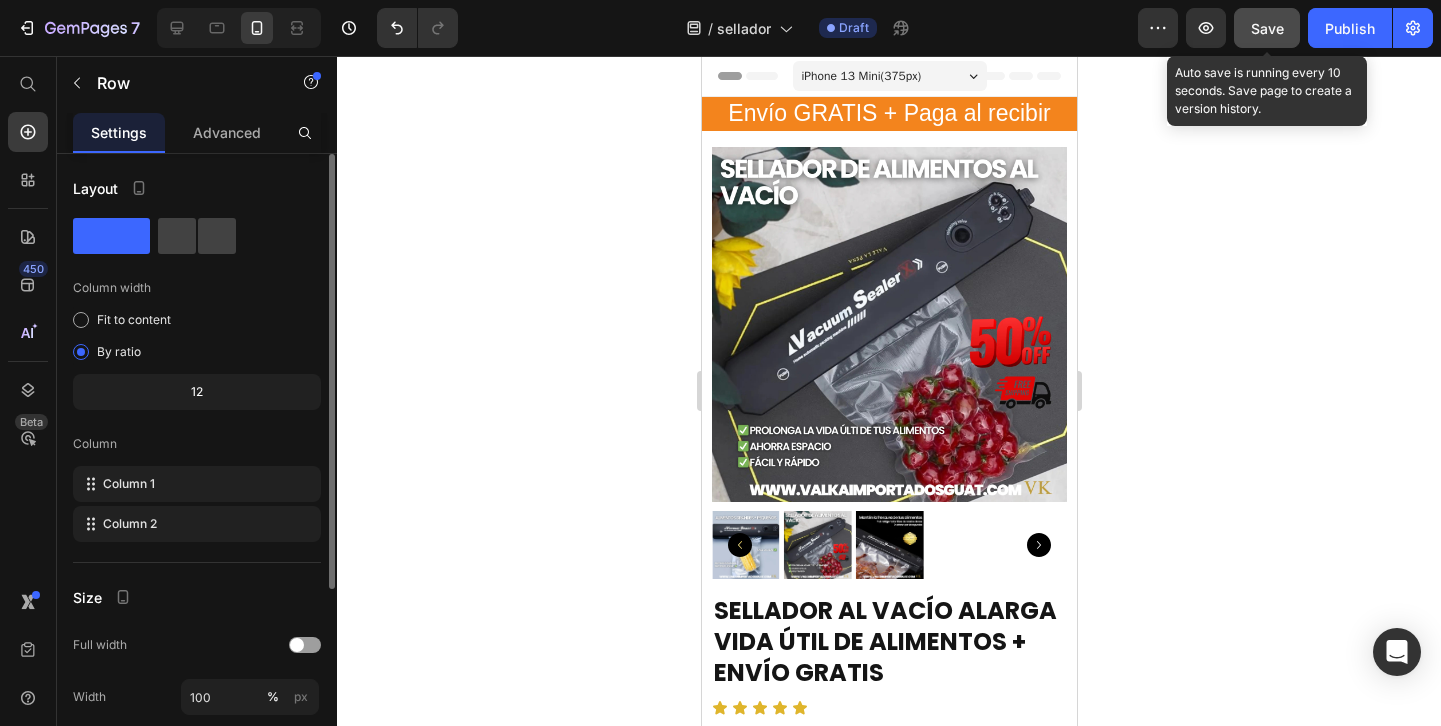 click on "Save" 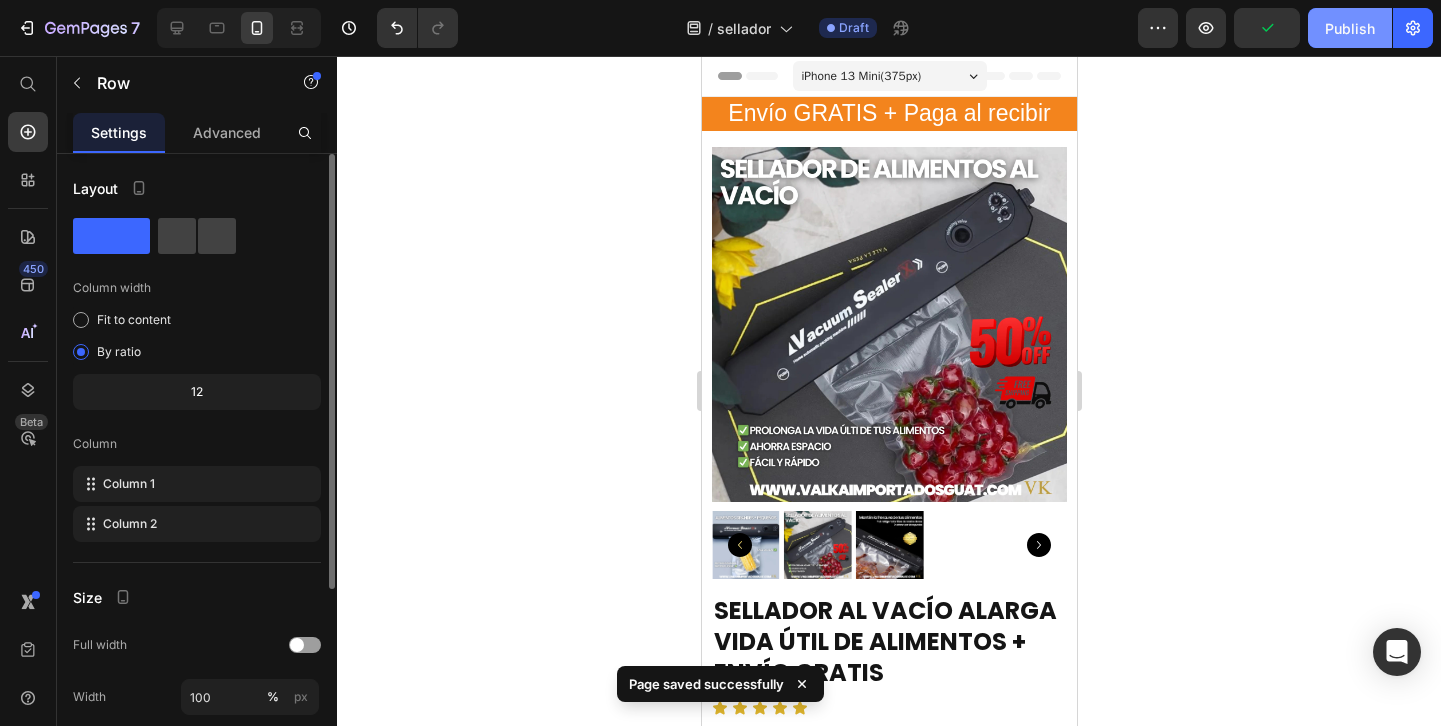 click on "Publish" 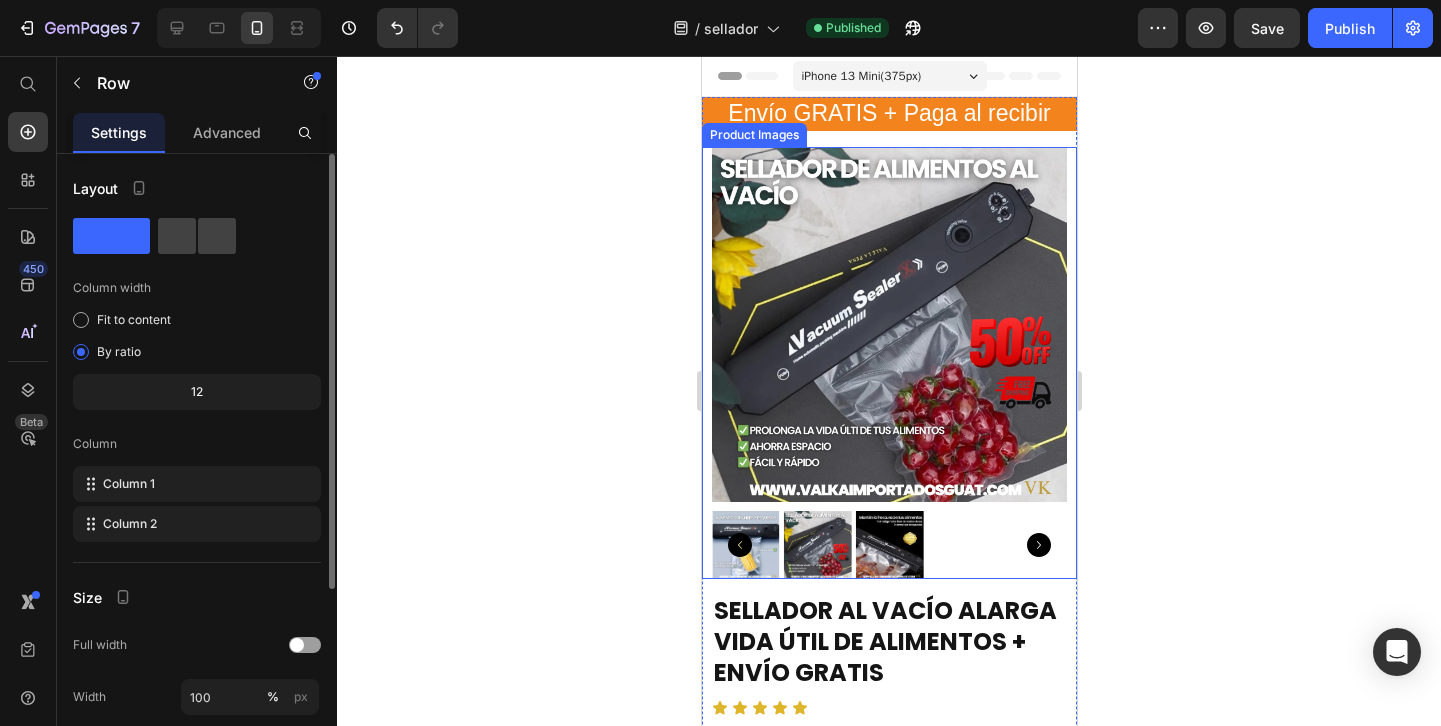 click 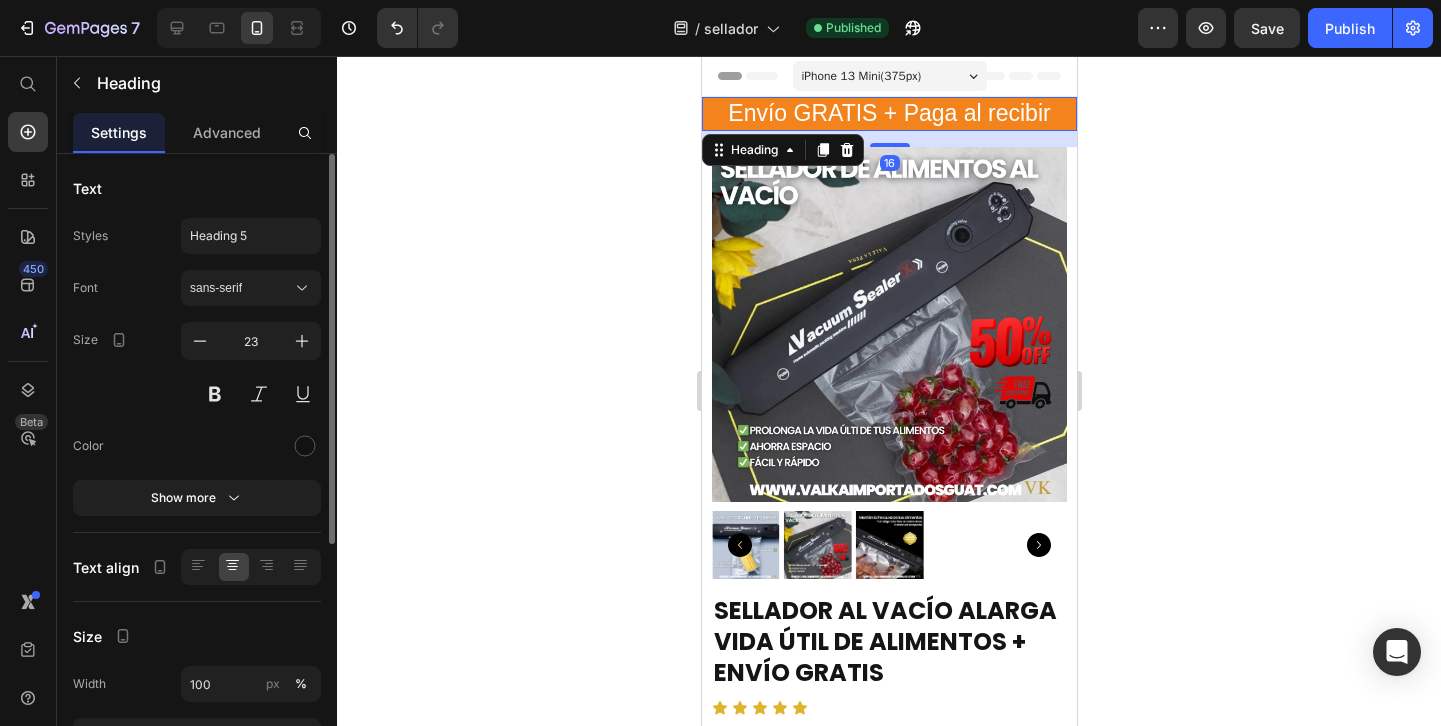 click on "Envío GRATIS + Paga al recibir" at bounding box center [888, 114] 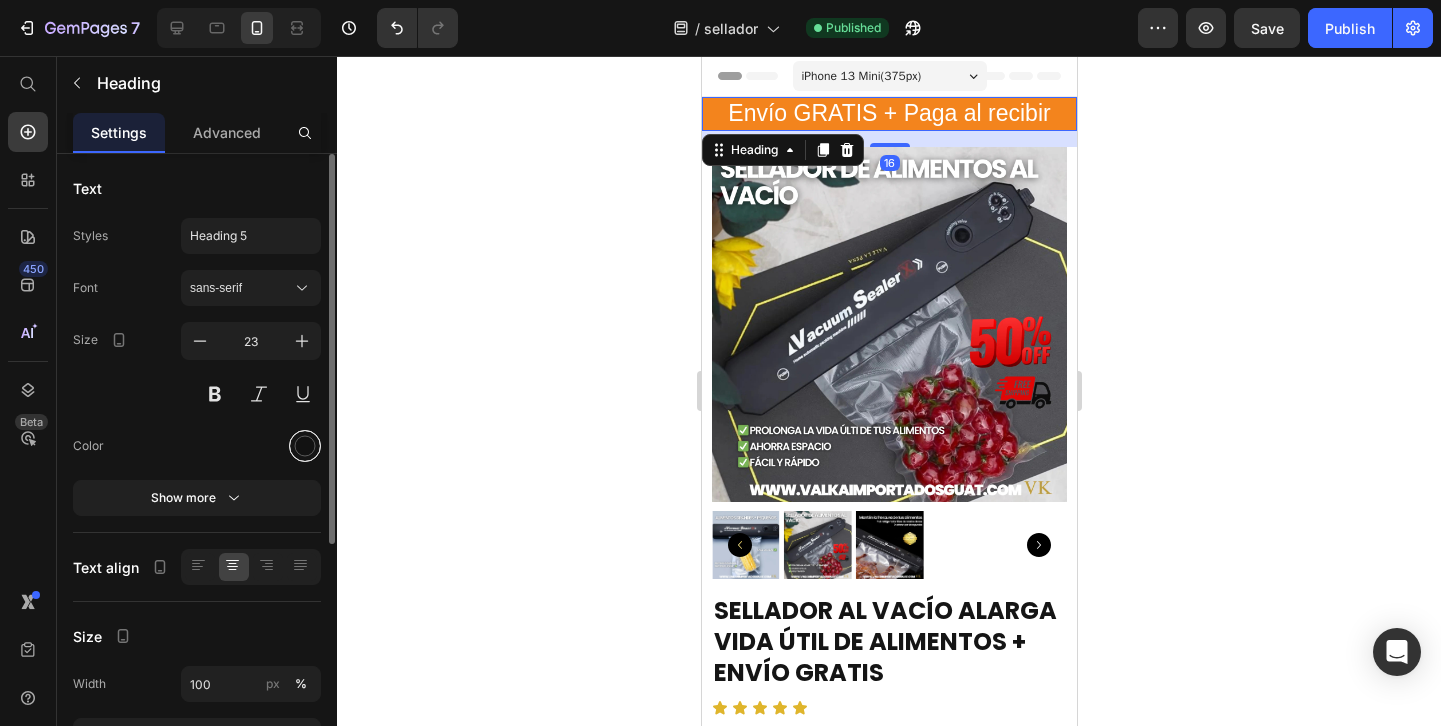 click at bounding box center [305, 446] 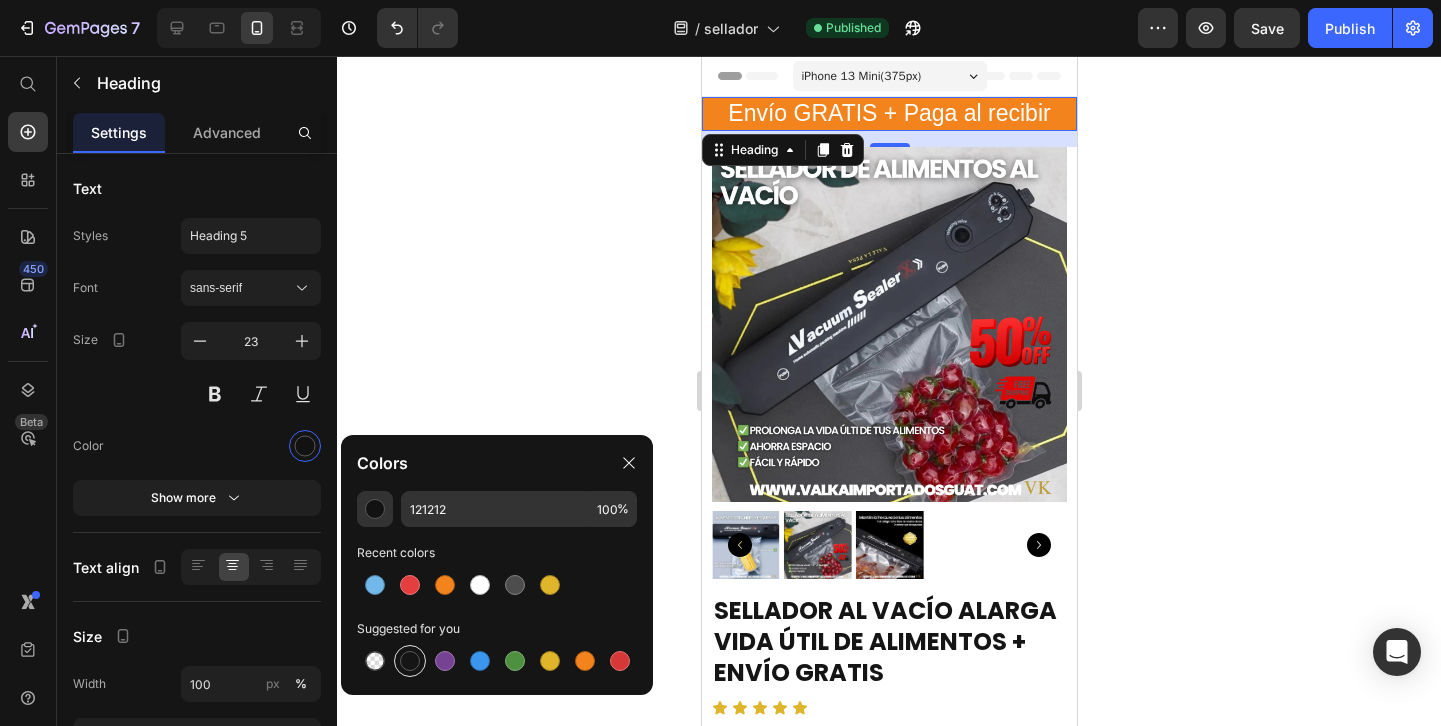 click at bounding box center [410, 661] 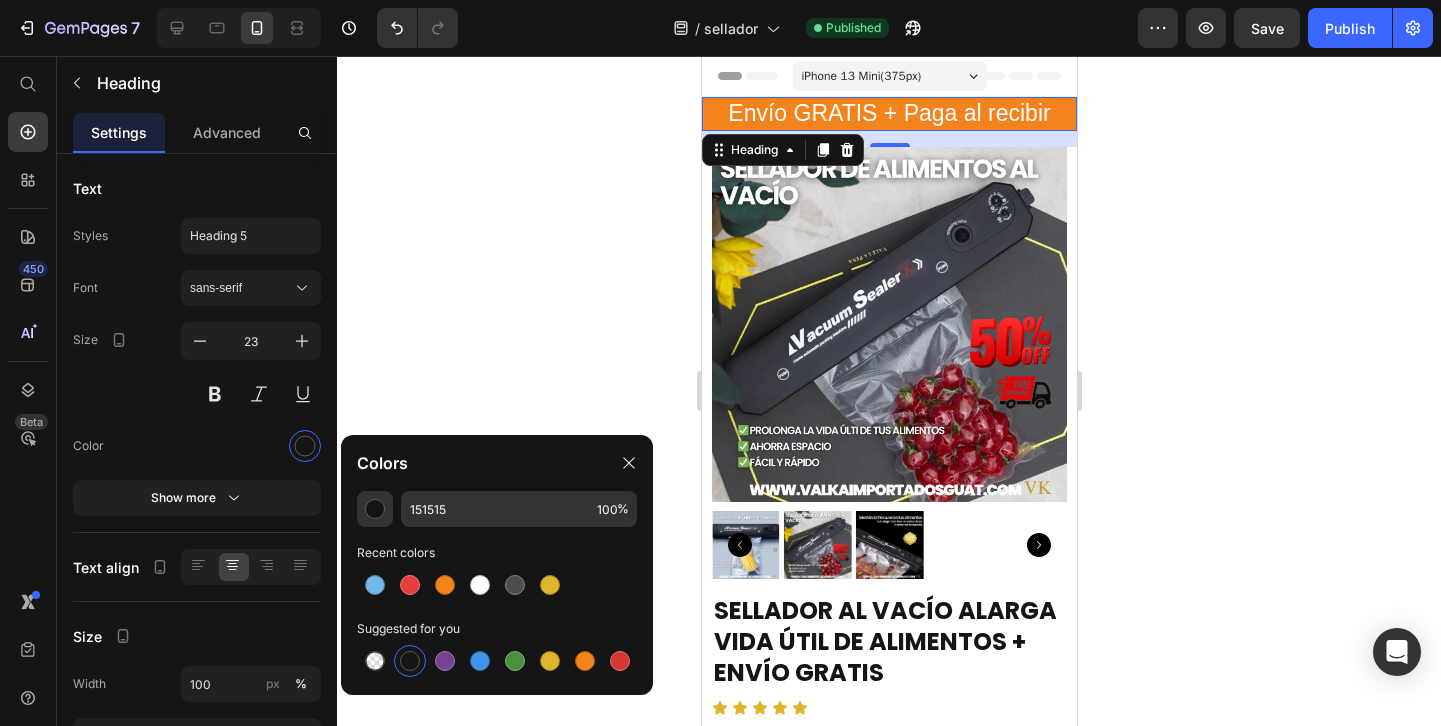 click 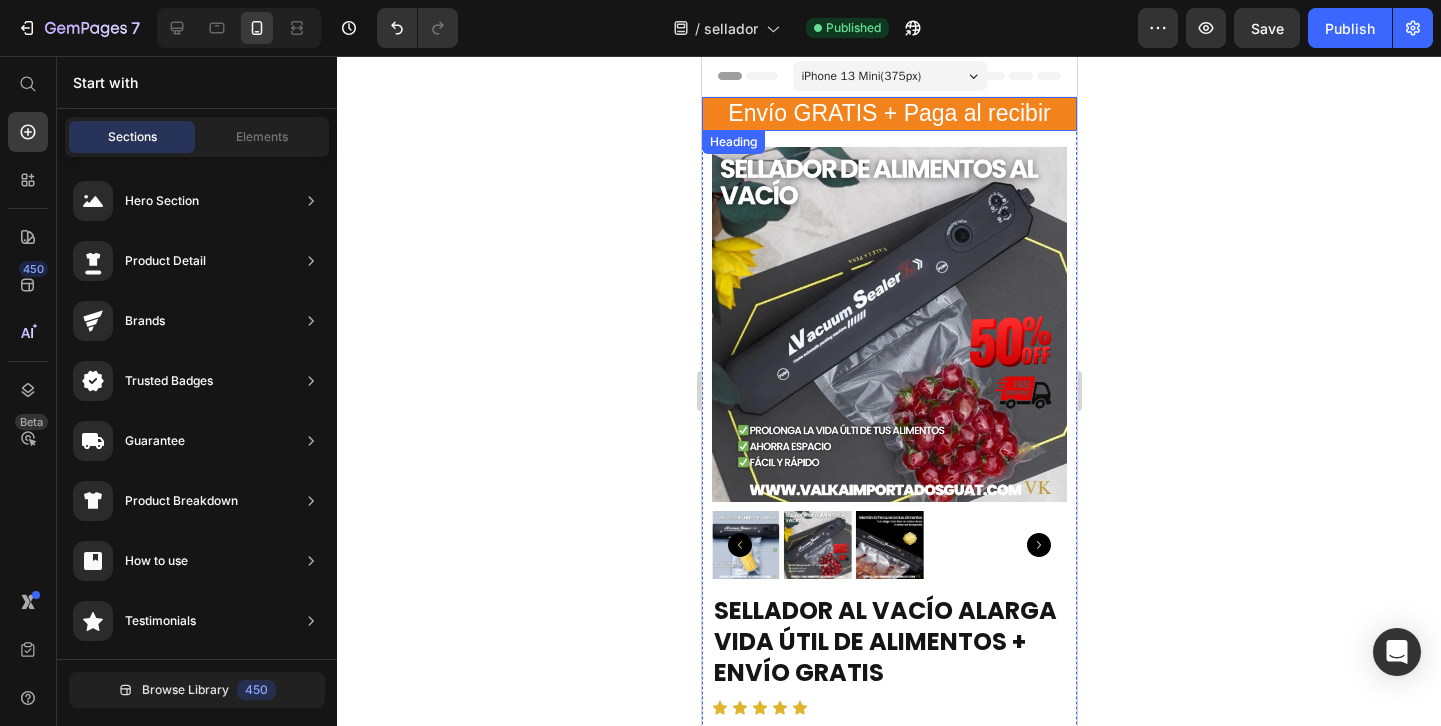 click on "Envío GRATIS + Paga al recibir" at bounding box center (888, 114) 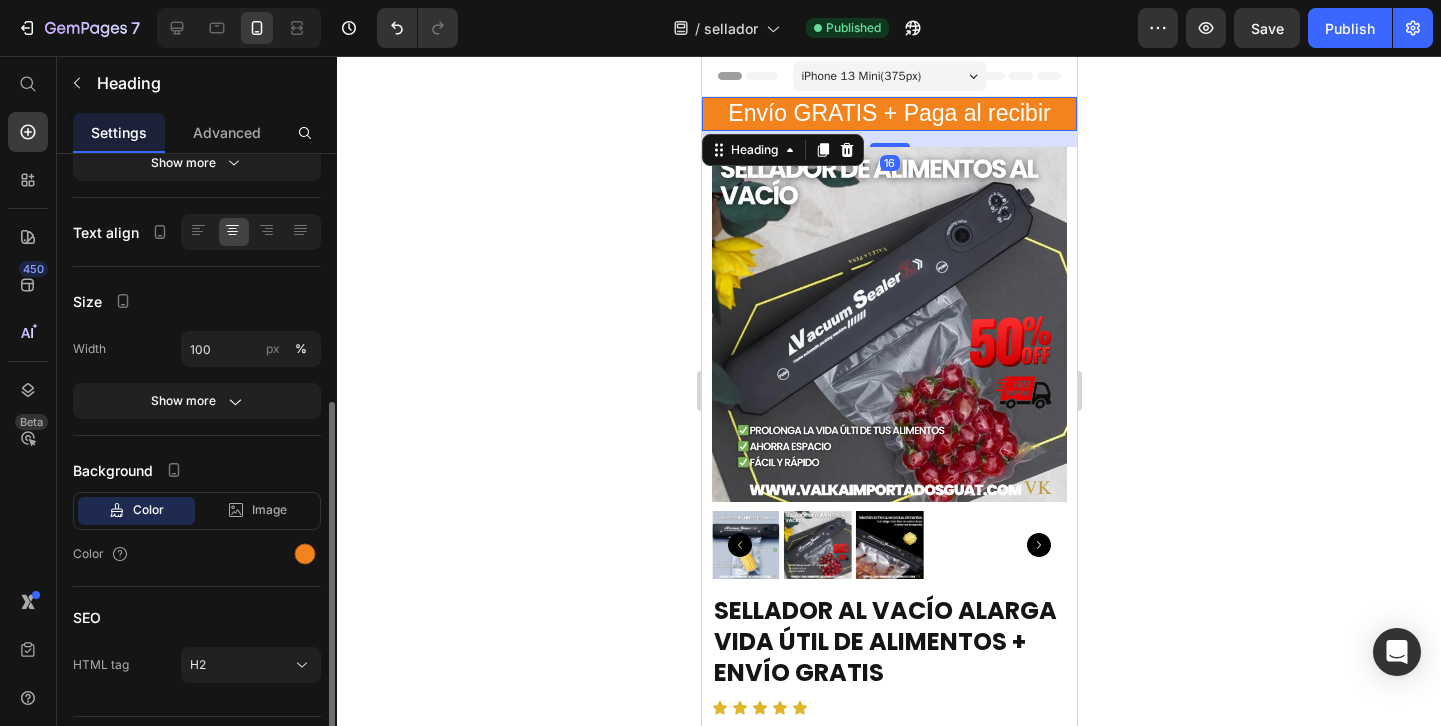 scroll, scrollTop: 383, scrollLeft: 0, axis: vertical 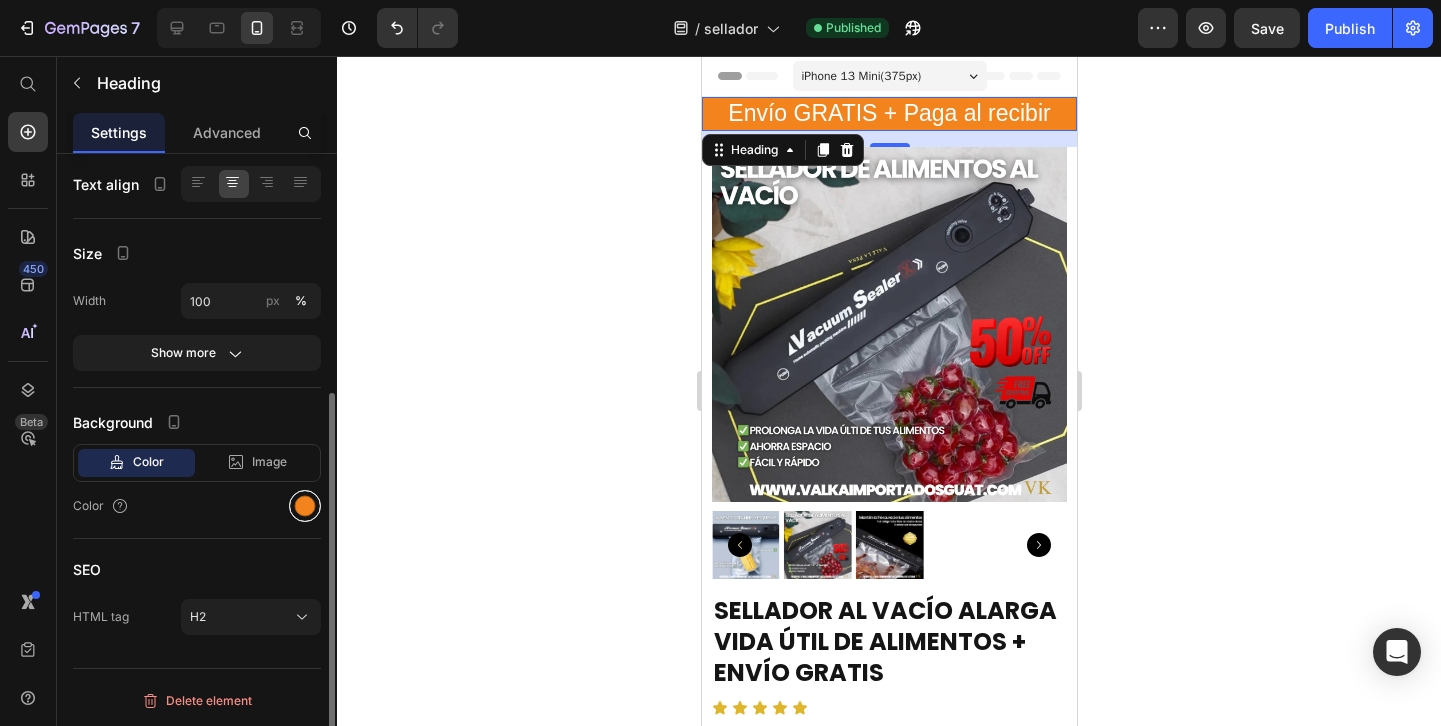 click at bounding box center (305, 506) 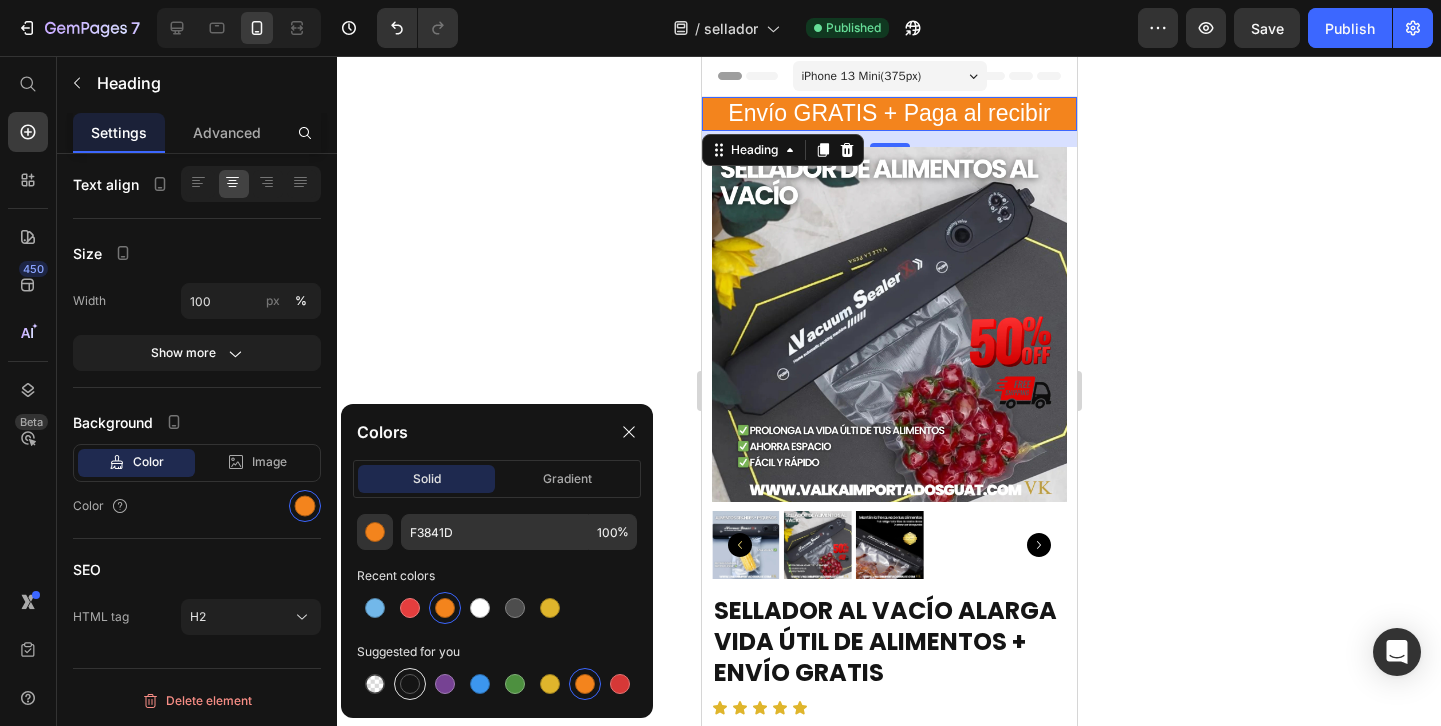 click at bounding box center [410, 684] 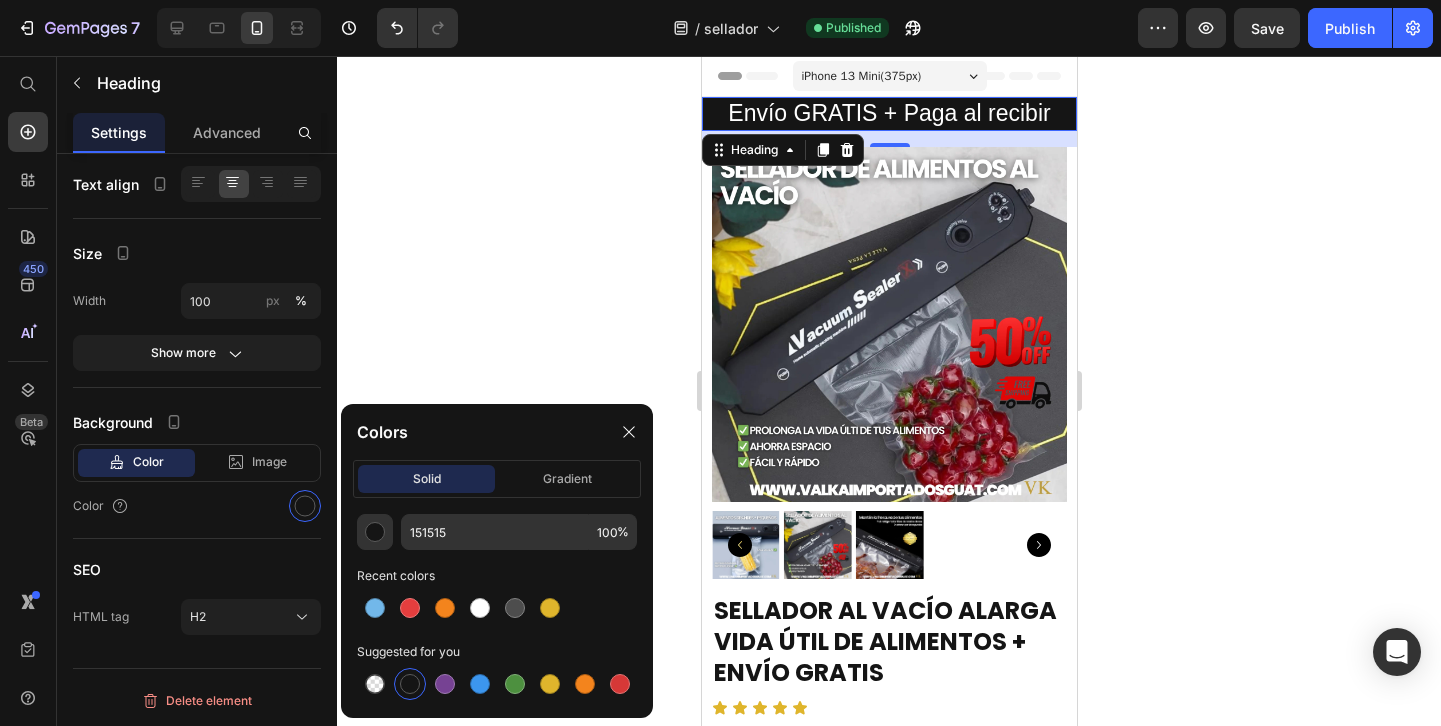 click 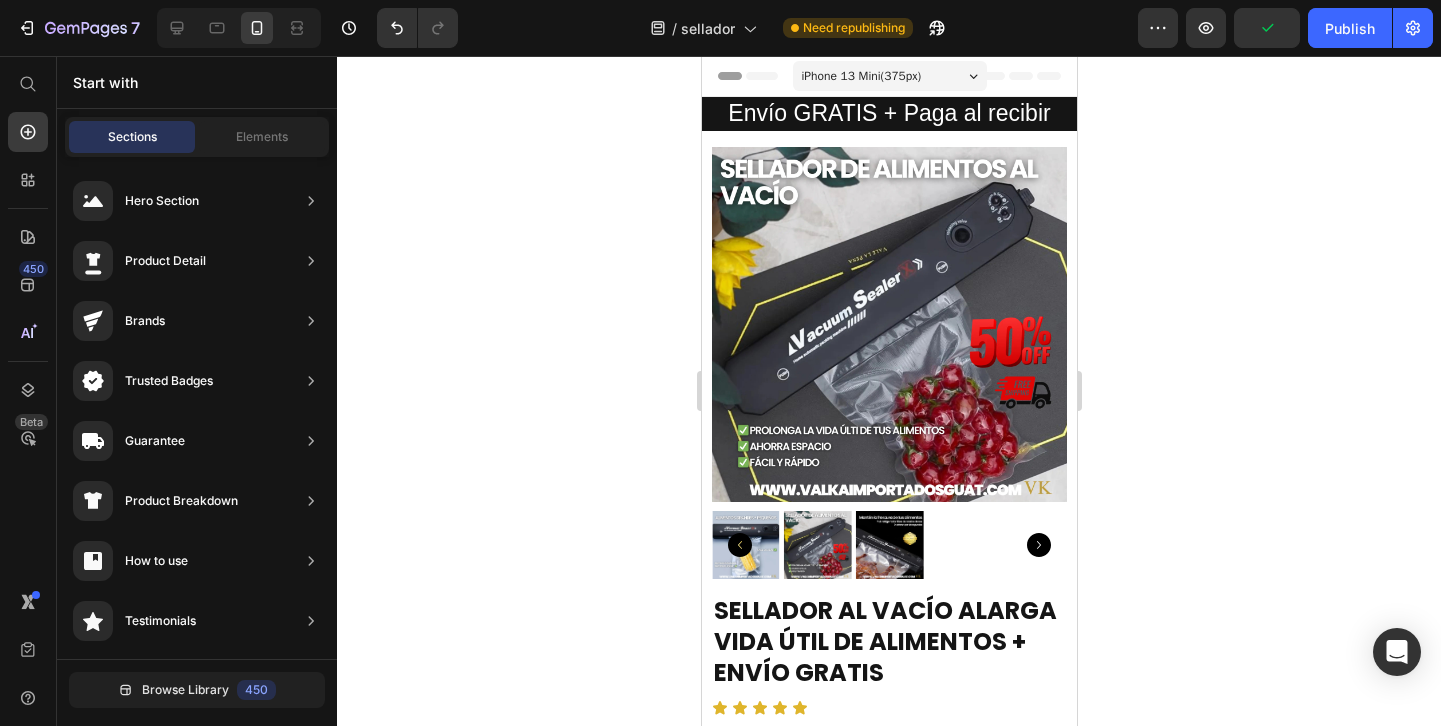 scroll, scrollTop: 0, scrollLeft: 0, axis: both 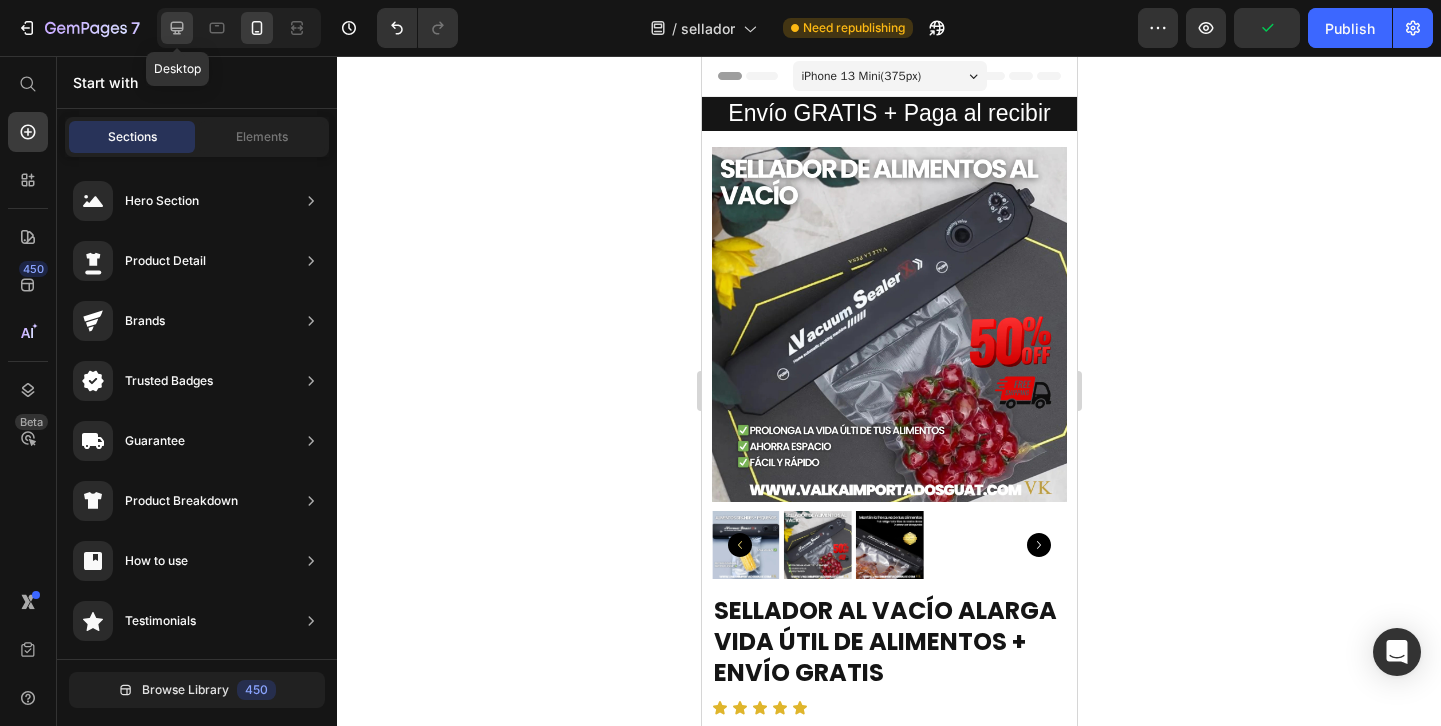 click 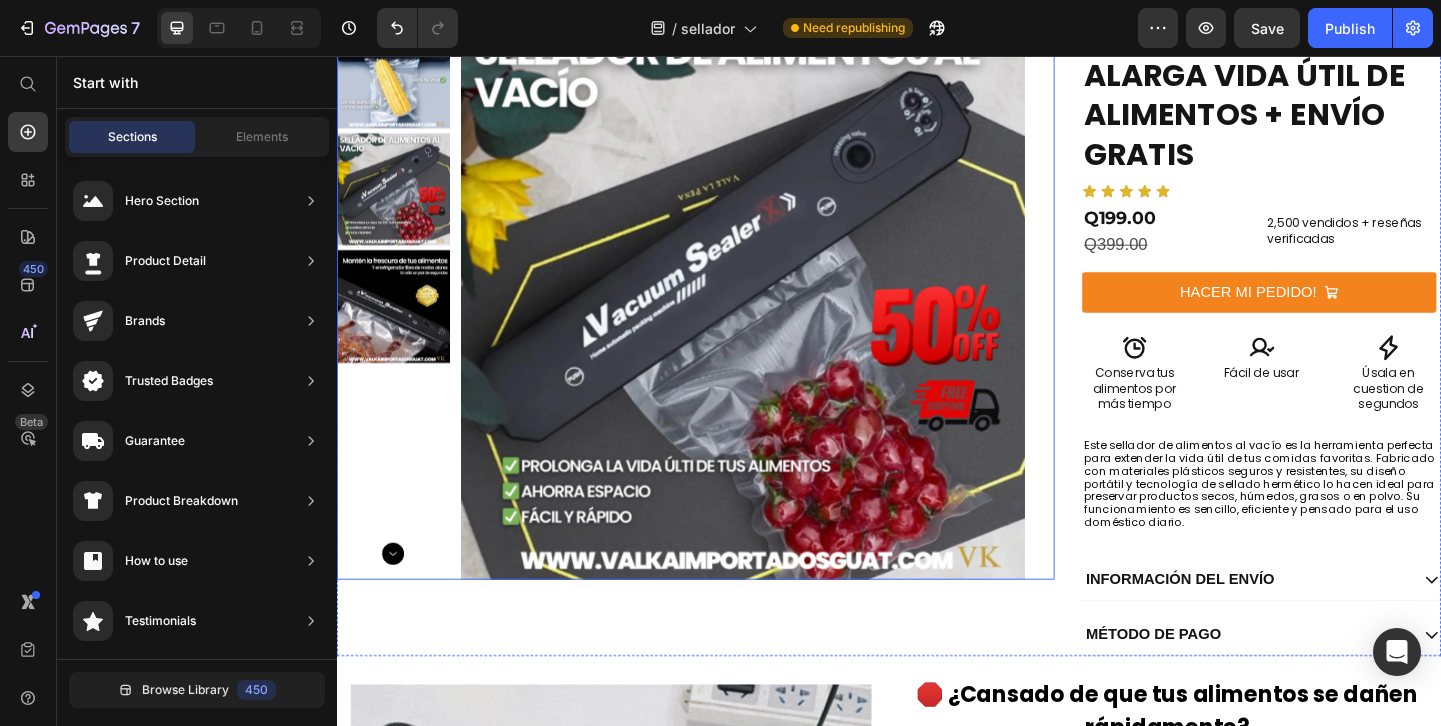 scroll, scrollTop: 143, scrollLeft: 0, axis: vertical 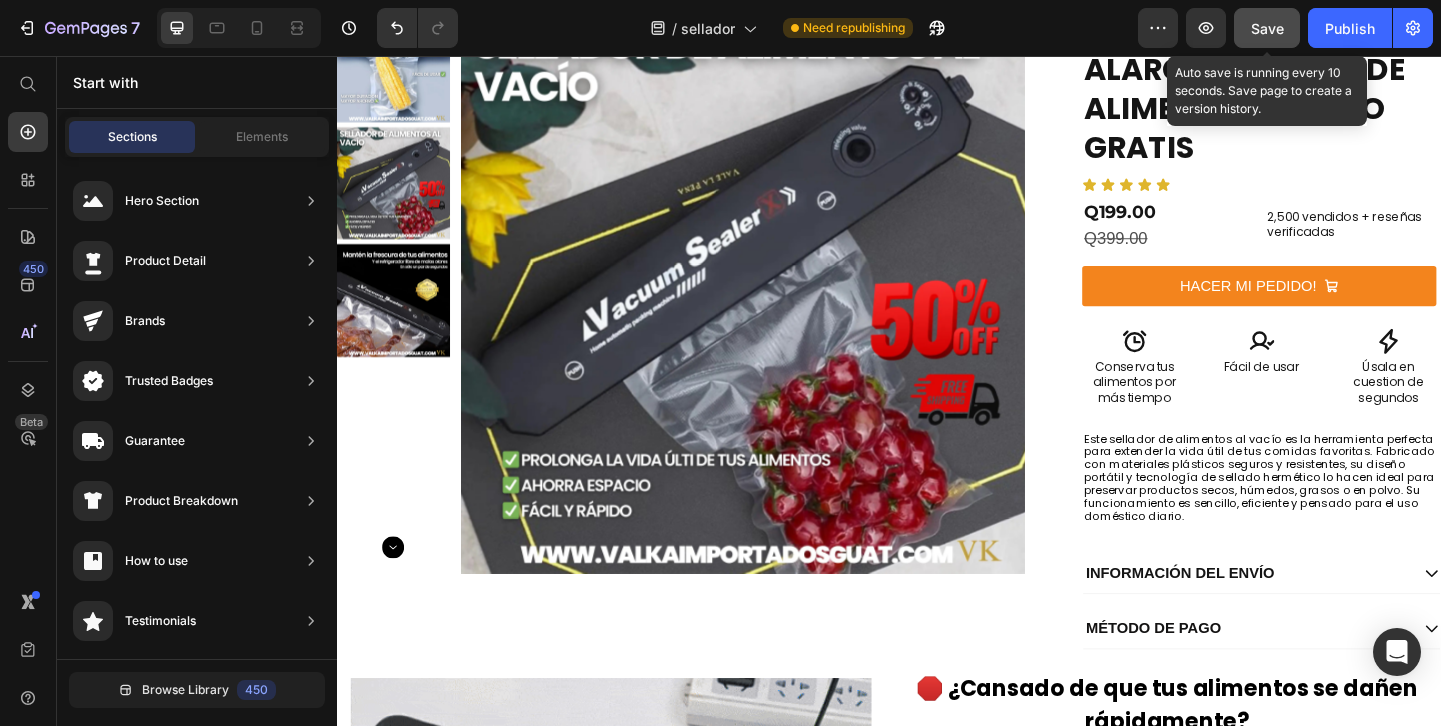 click on "Save" 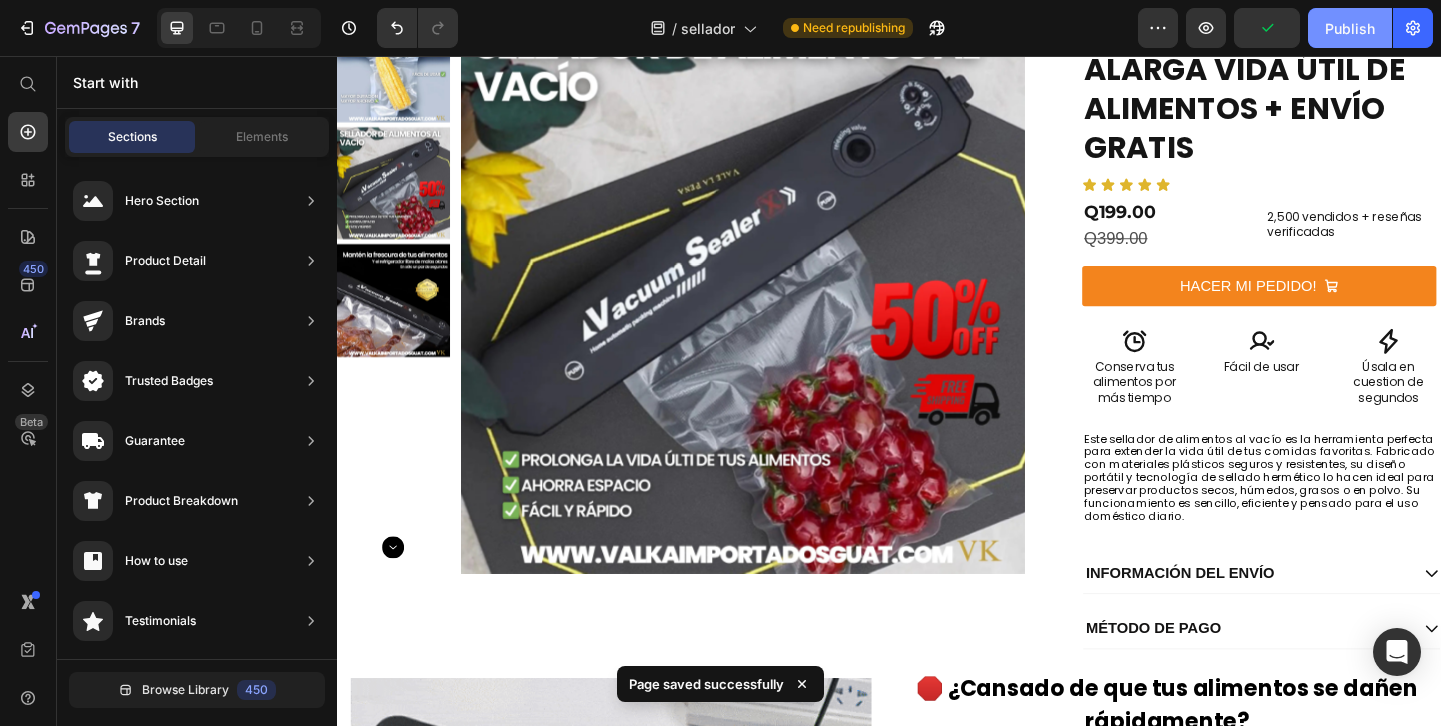 click on "Publish" at bounding box center (1350, 28) 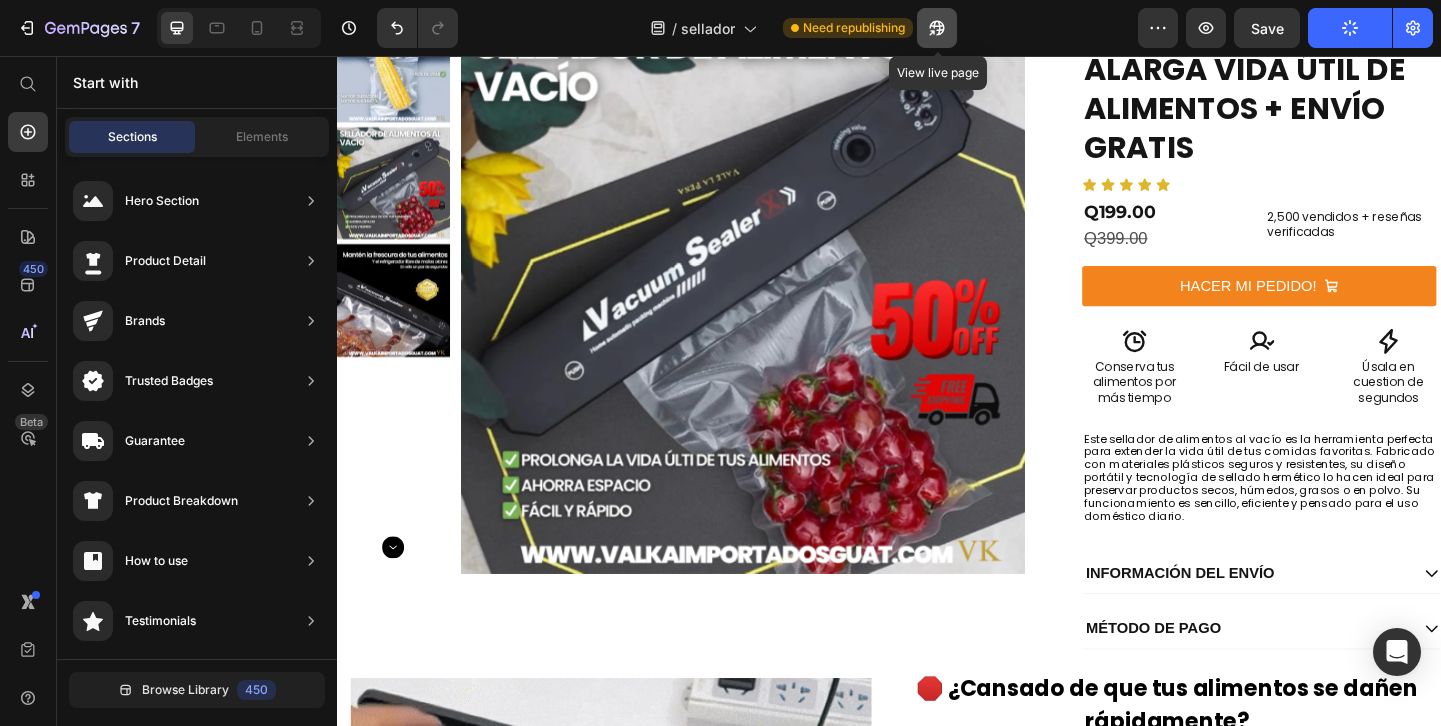 click 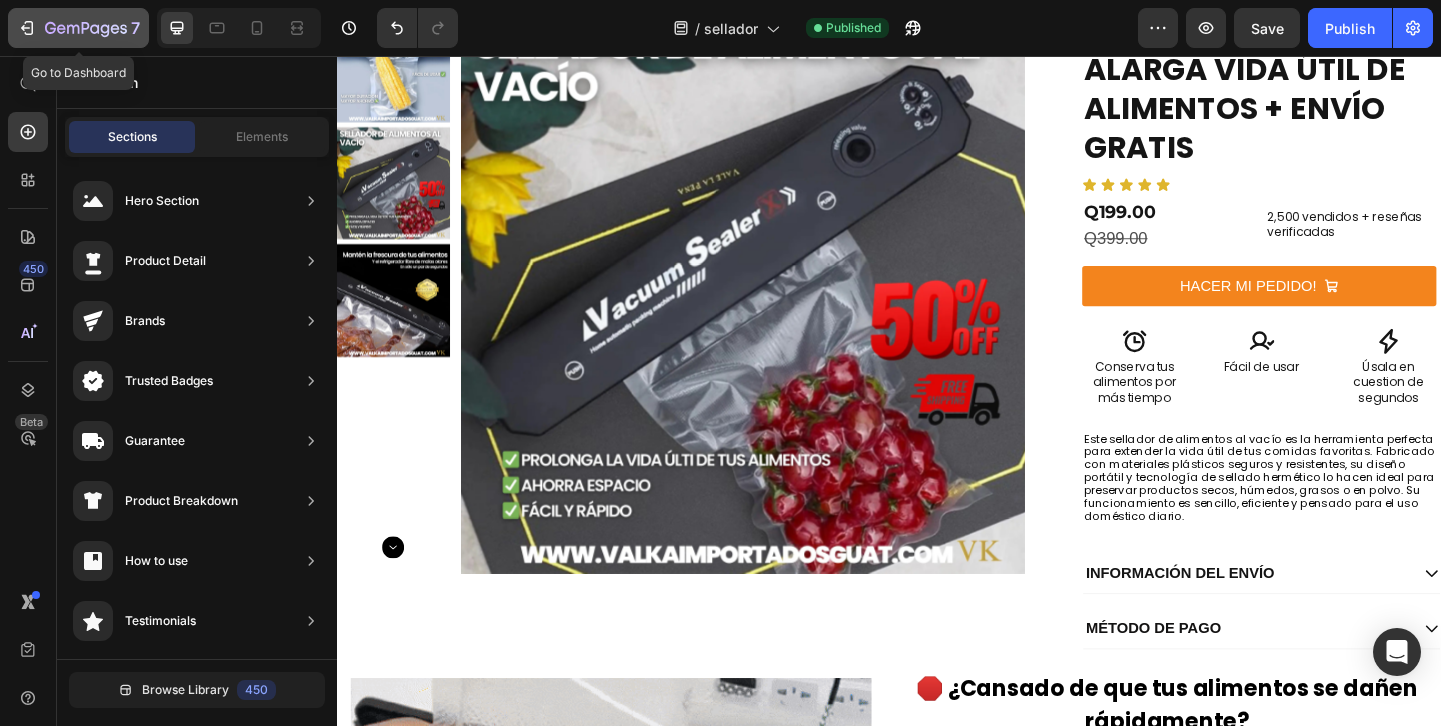 click 